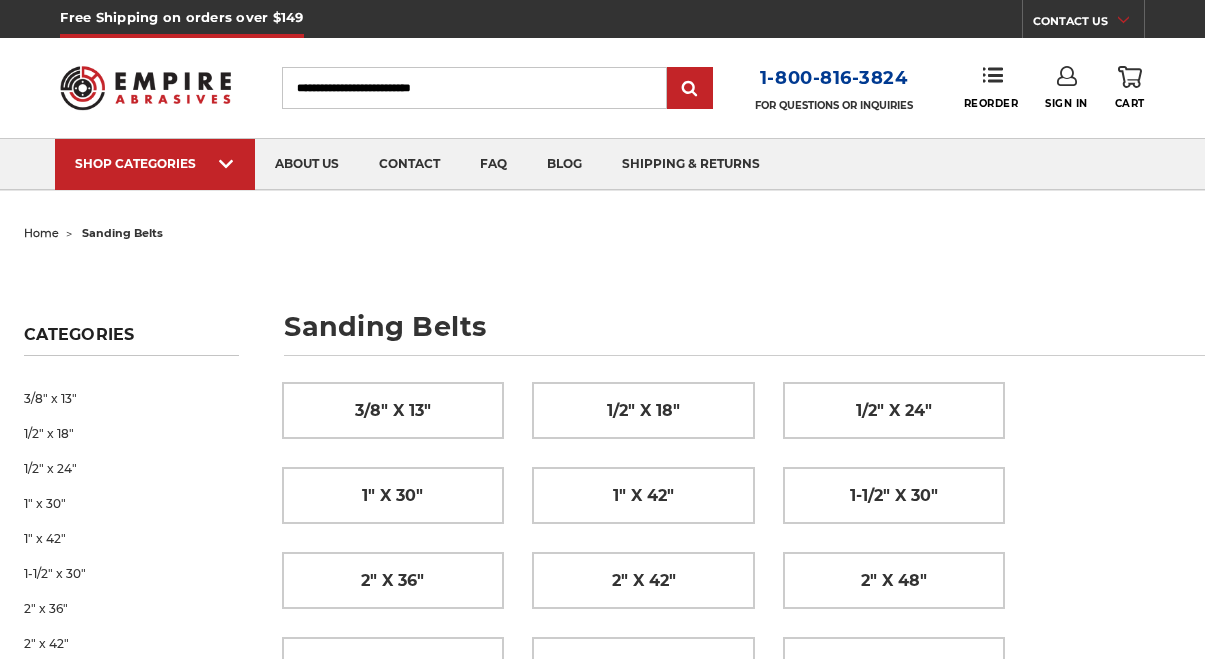 scroll, scrollTop: 0, scrollLeft: 0, axis: both 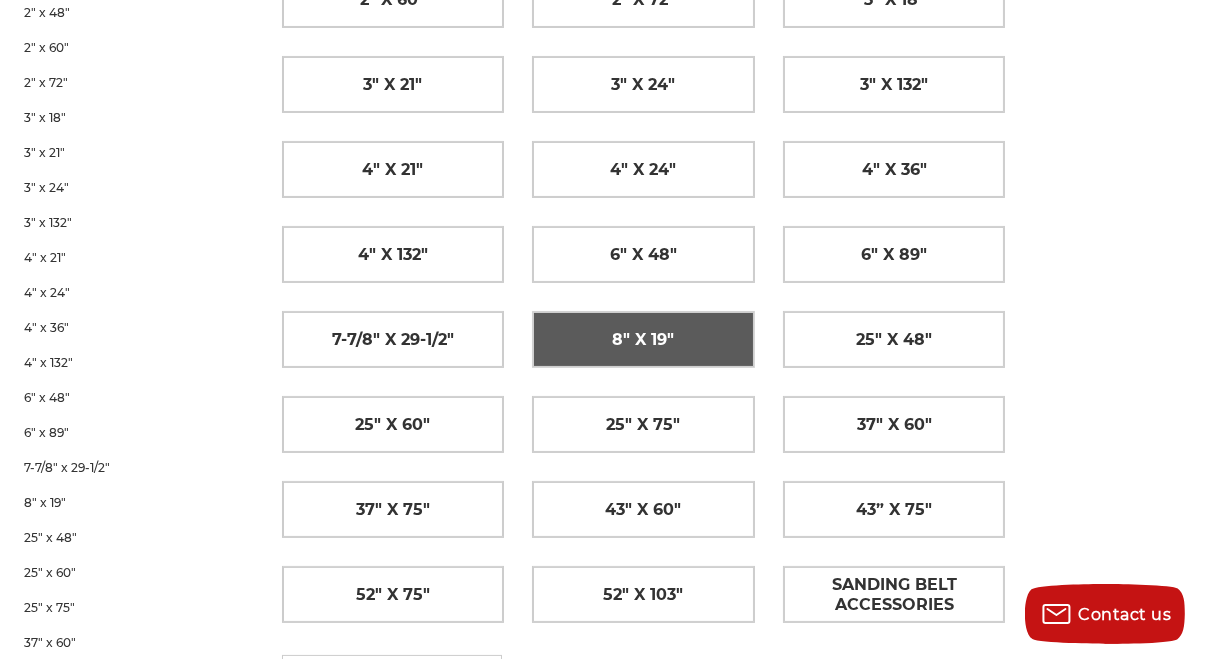click on "8" x 19"" at bounding box center (643, 339) 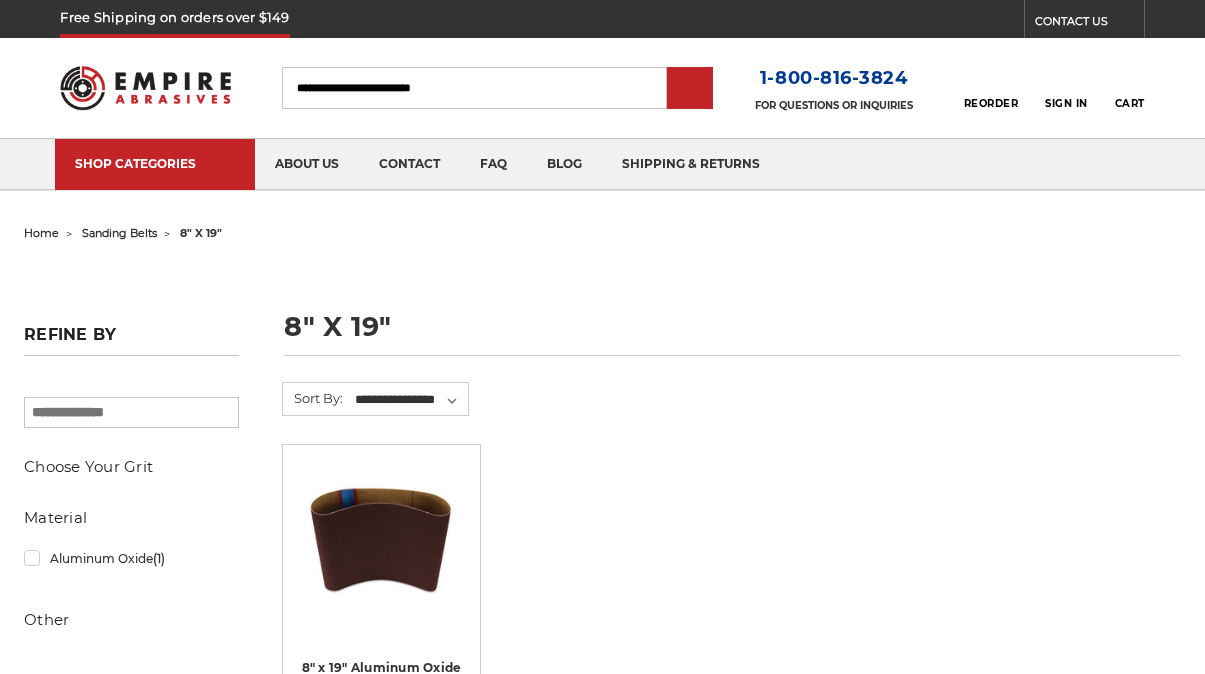 scroll, scrollTop: 0, scrollLeft: 0, axis: both 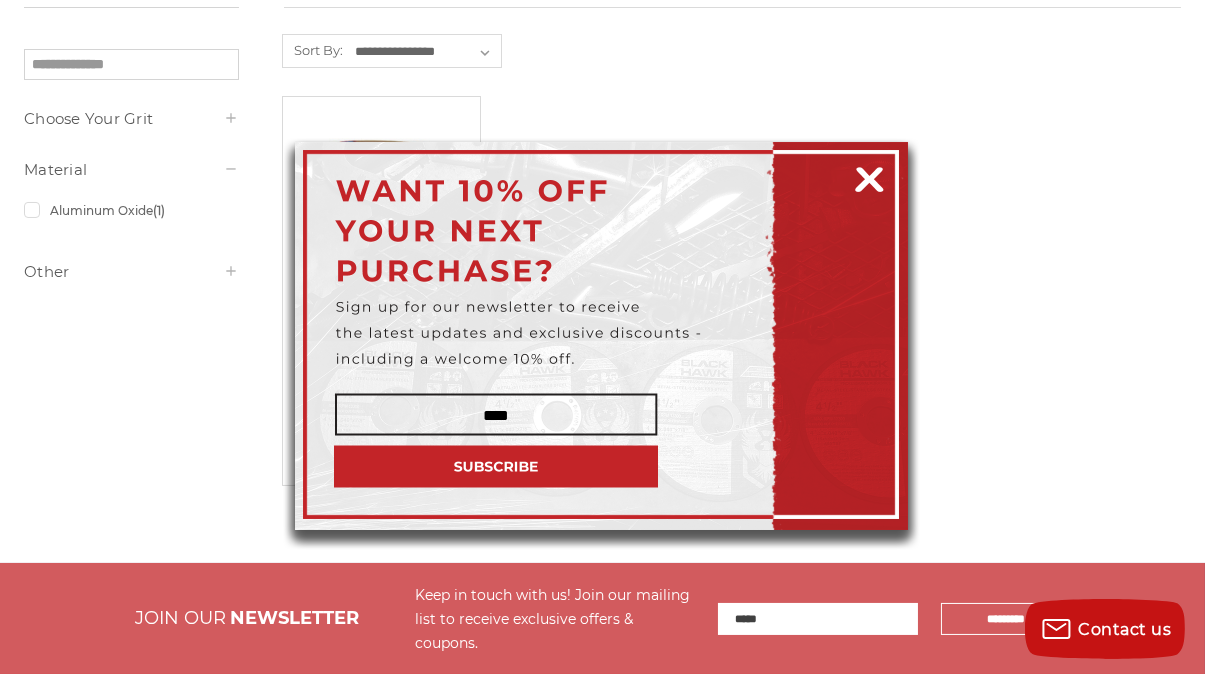 type on "**********" 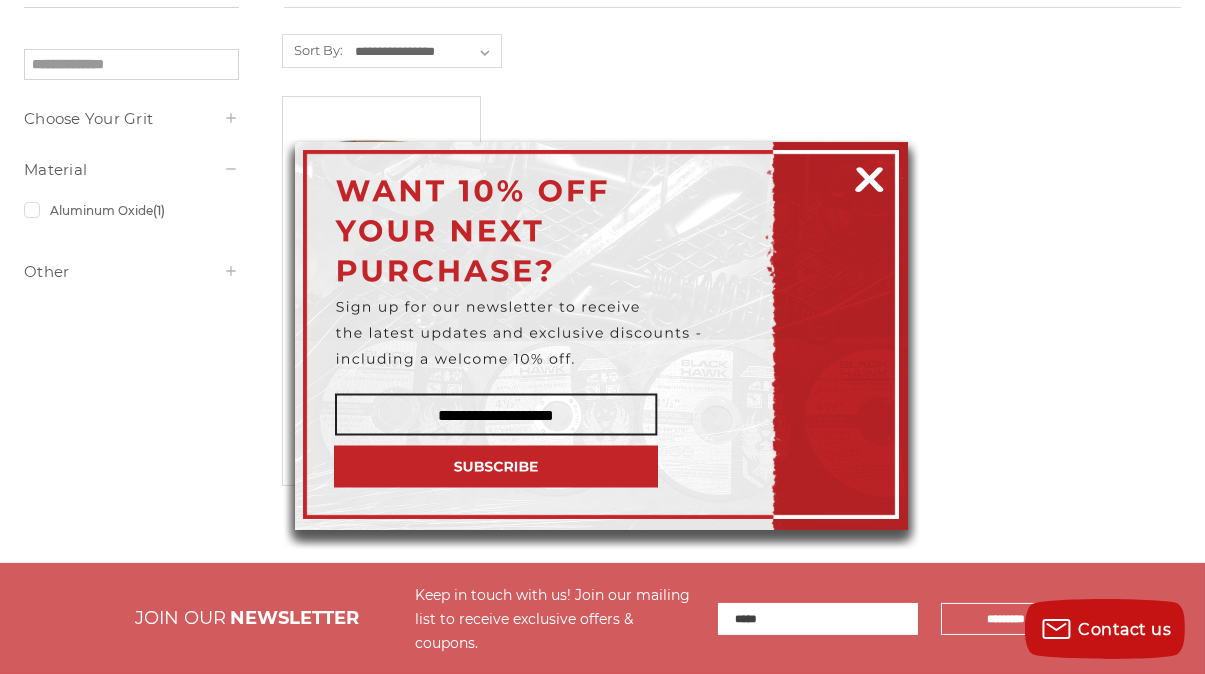 scroll, scrollTop: 15, scrollLeft: 0, axis: vertical 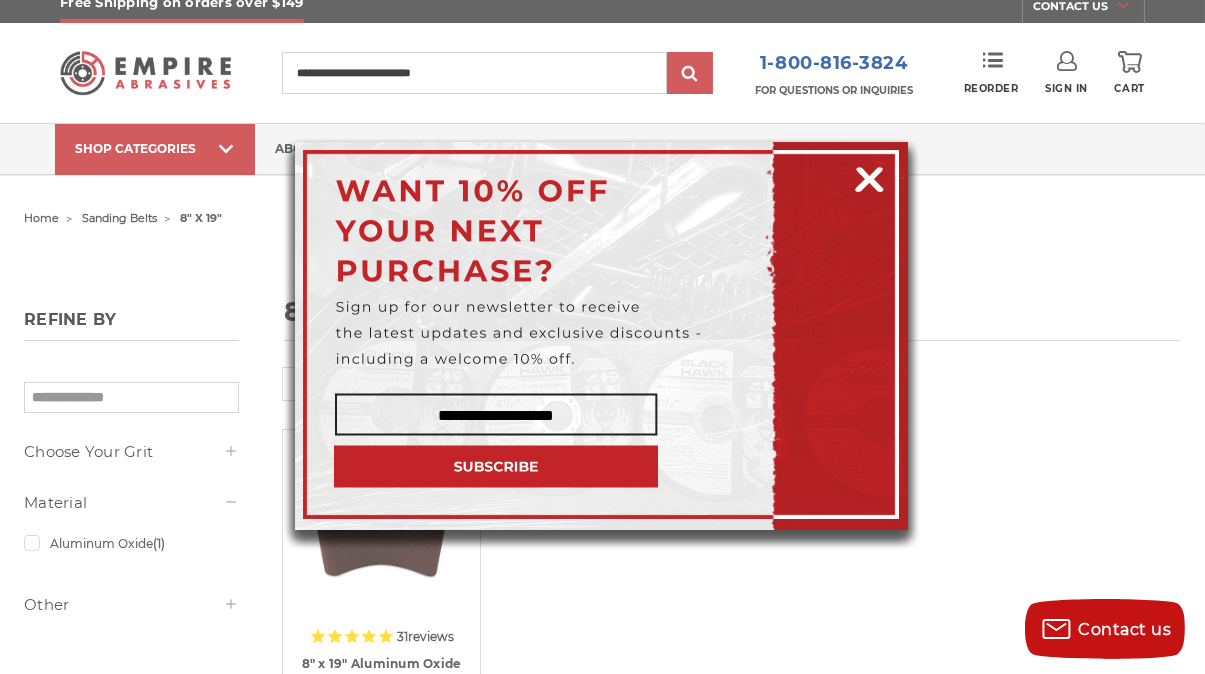 click at bounding box center [496, 467] 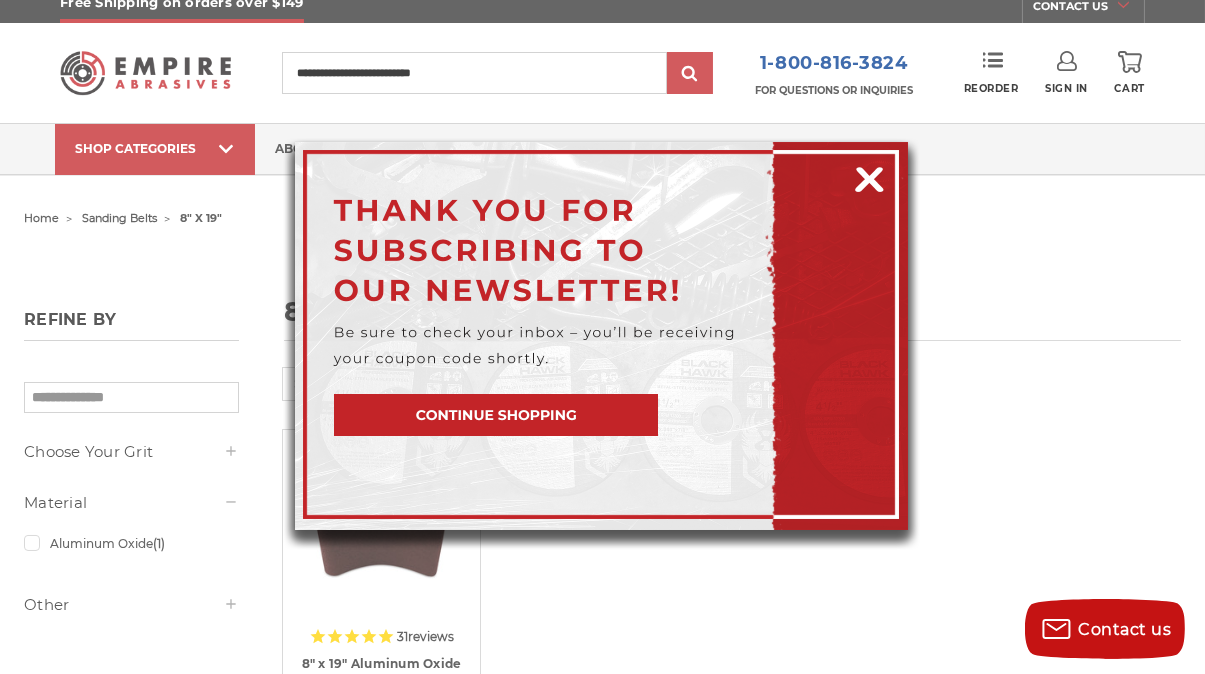 scroll, scrollTop: 348, scrollLeft: 0, axis: vertical 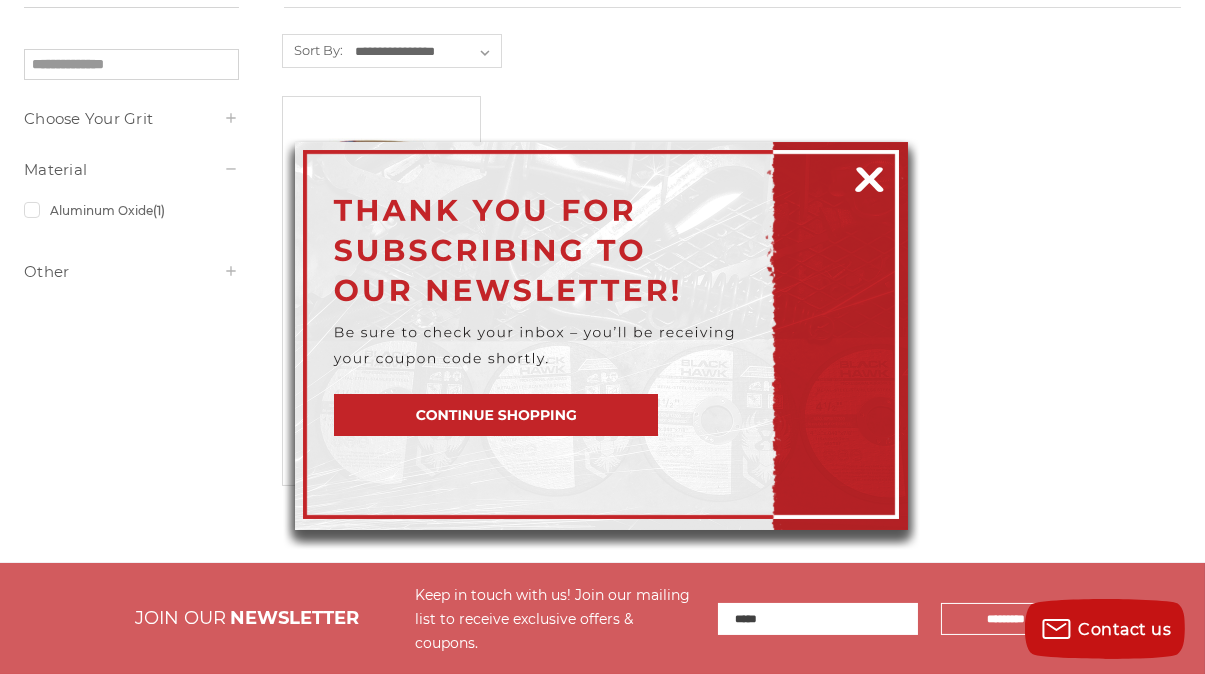 click at bounding box center (495, 415) 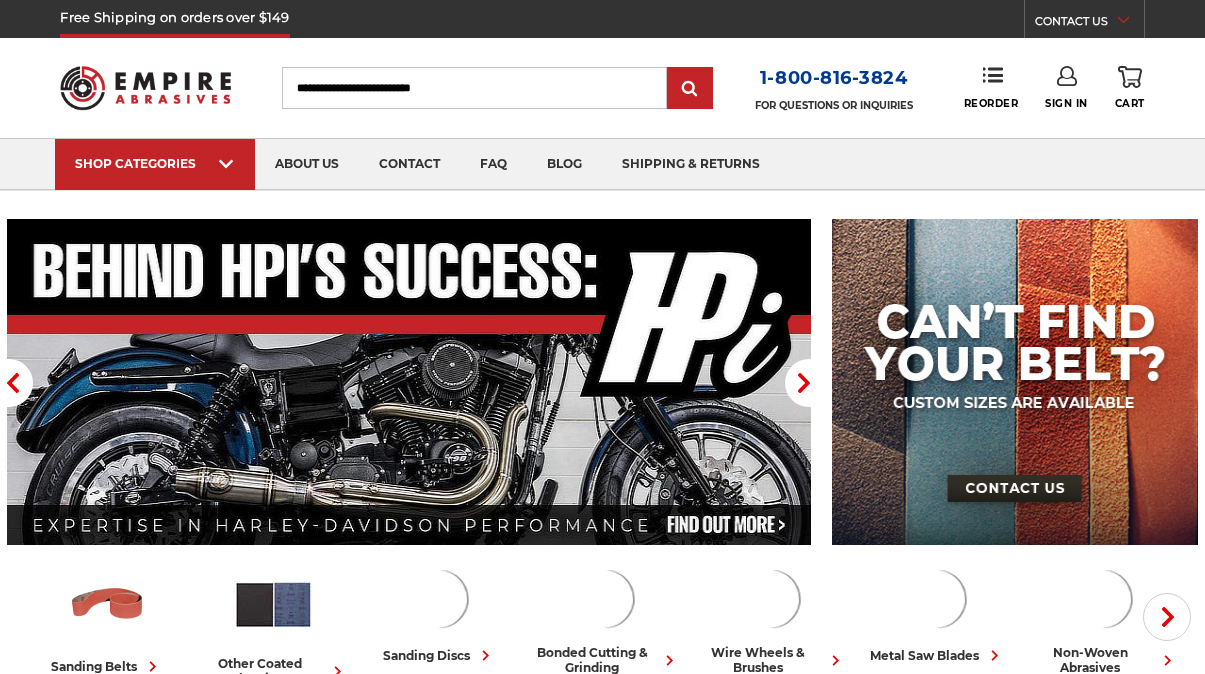 scroll, scrollTop: 0, scrollLeft: 0, axis: both 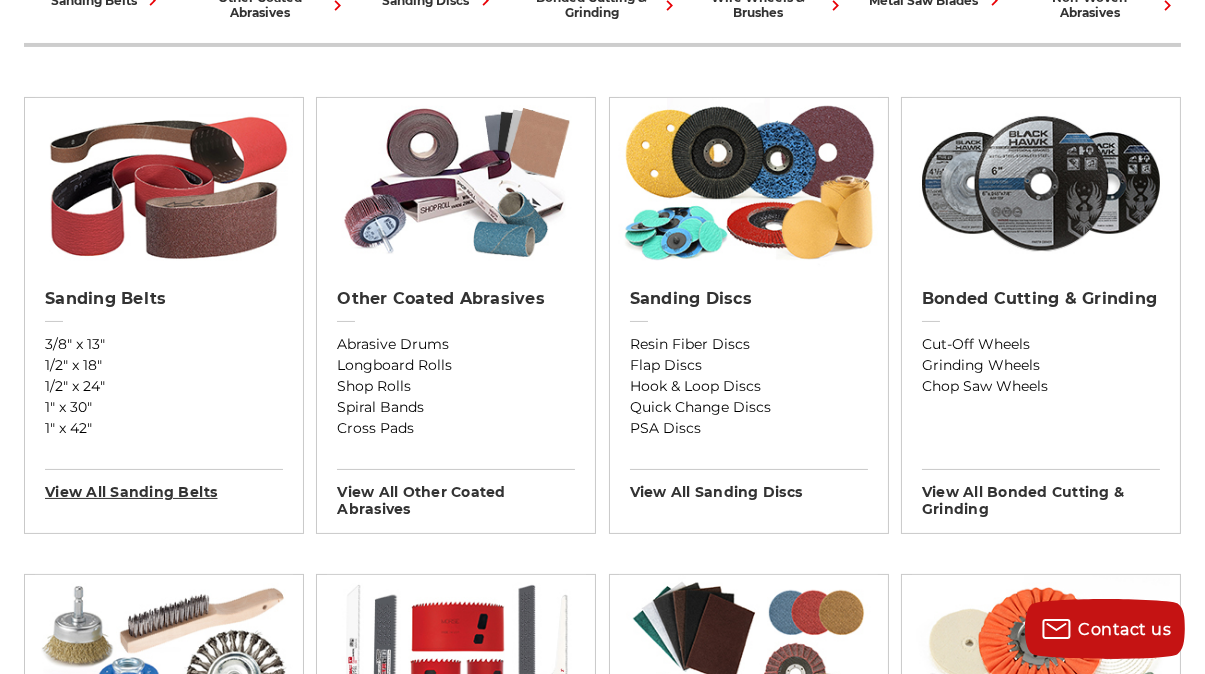 click on "View All sanding belts" at bounding box center (164, 485) 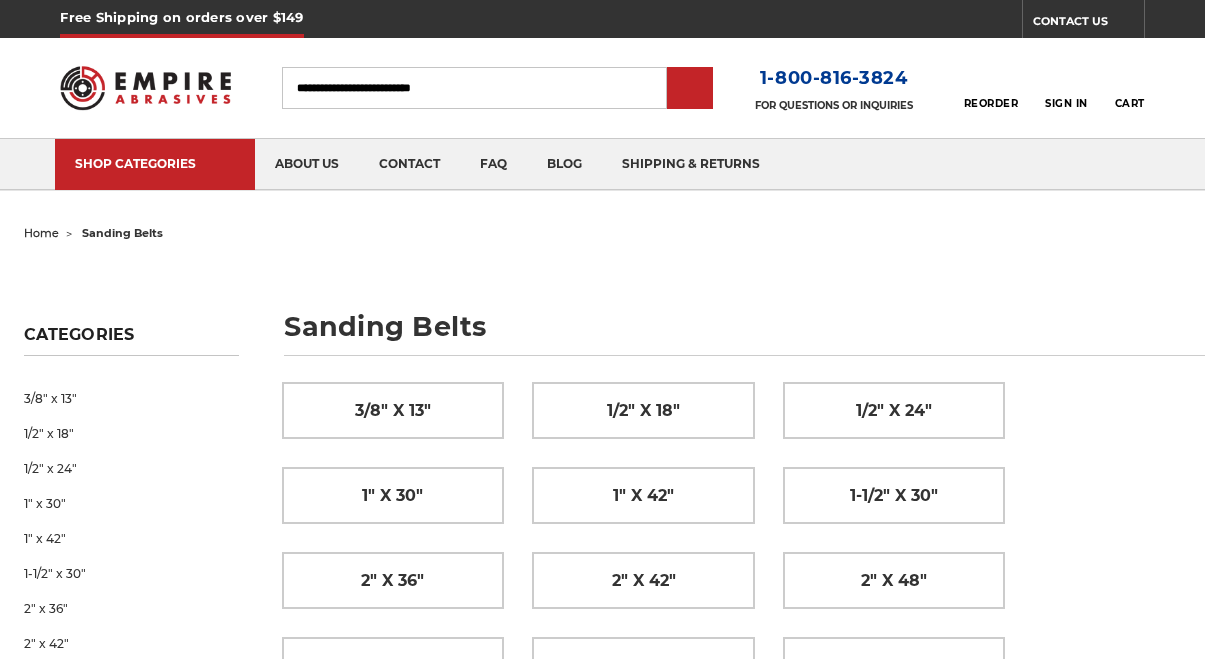 scroll, scrollTop: 0, scrollLeft: 0, axis: both 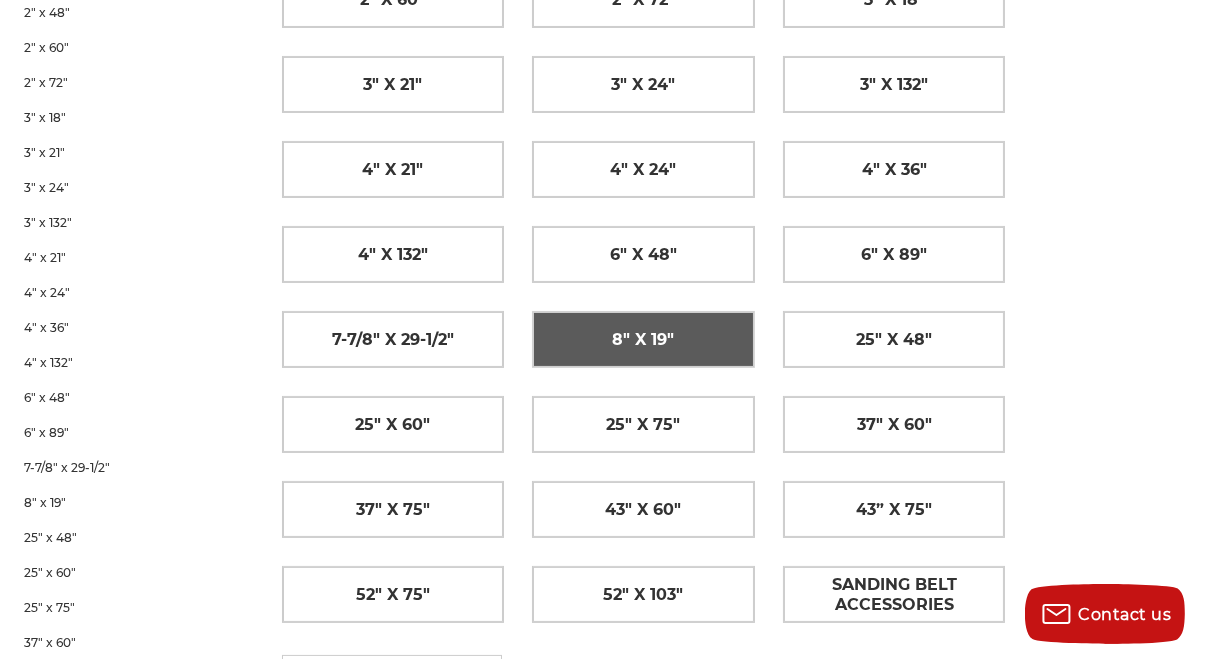 click on "8" x 19"" at bounding box center [644, 340] 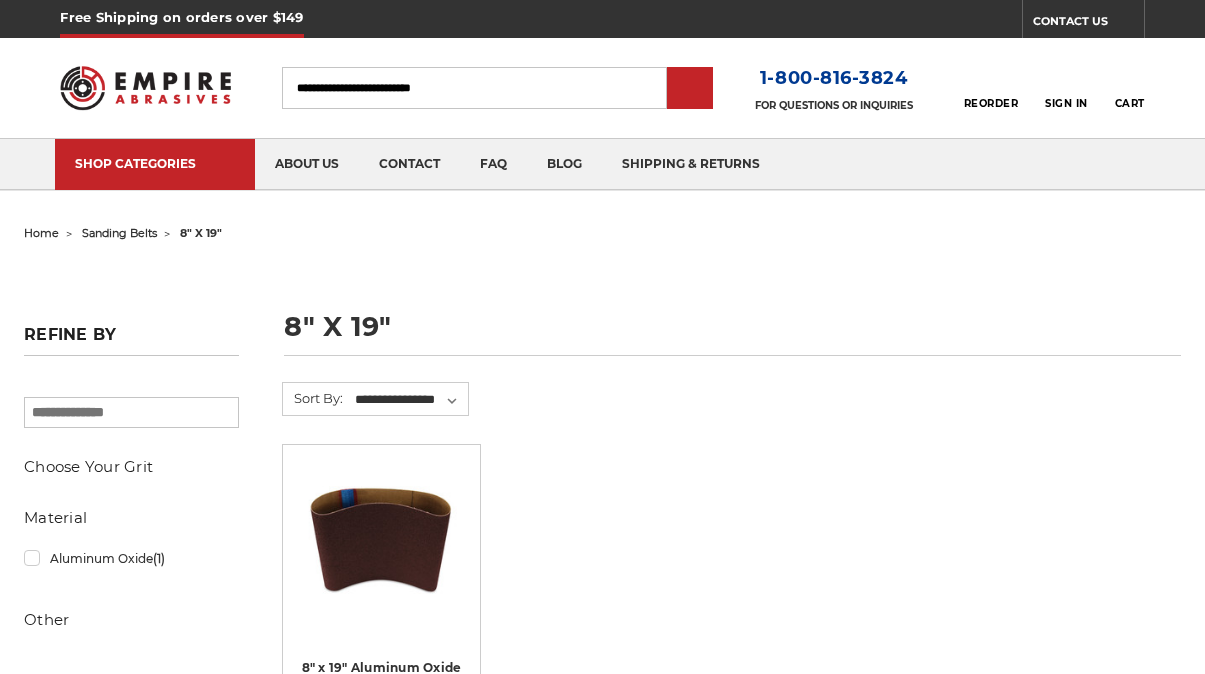 scroll, scrollTop: 0, scrollLeft: 0, axis: both 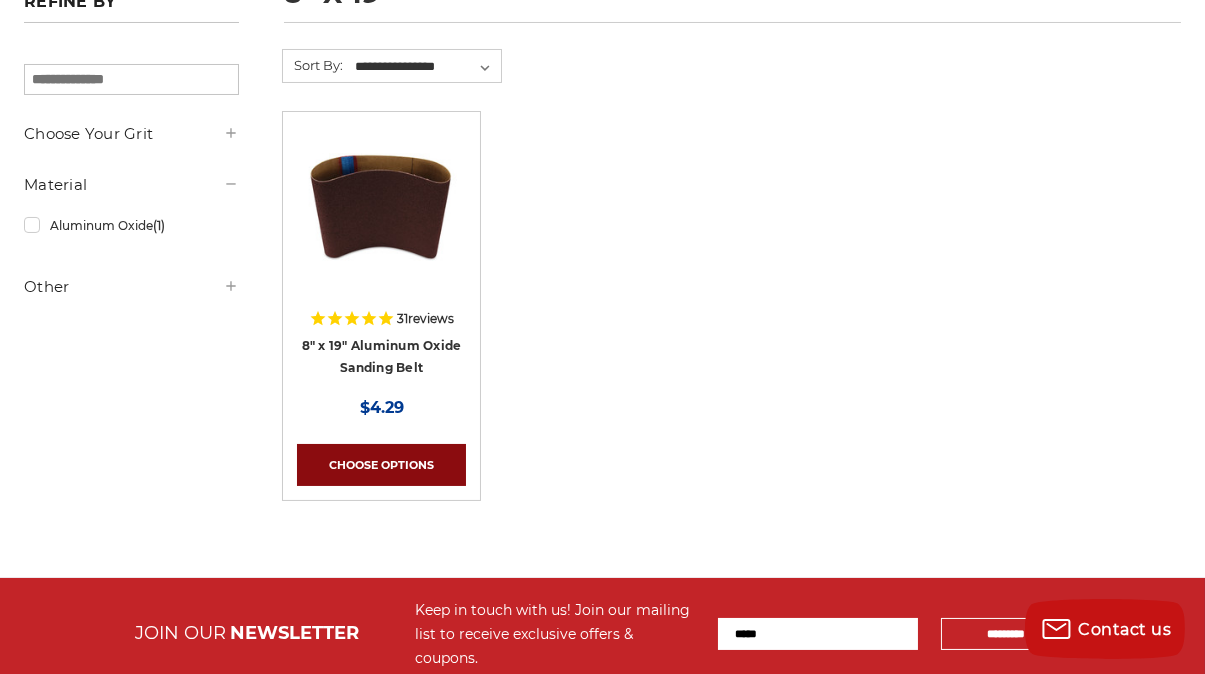click on "Choose Options" at bounding box center [382, 465] 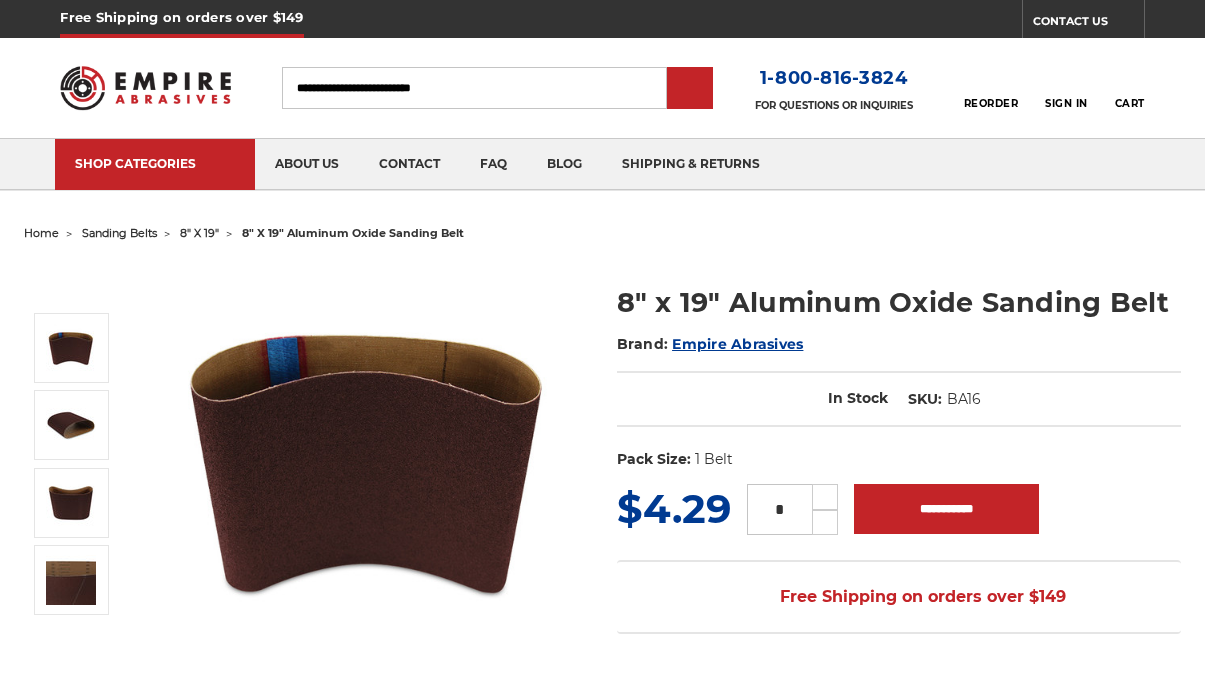 scroll, scrollTop: 0, scrollLeft: 0, axis: both 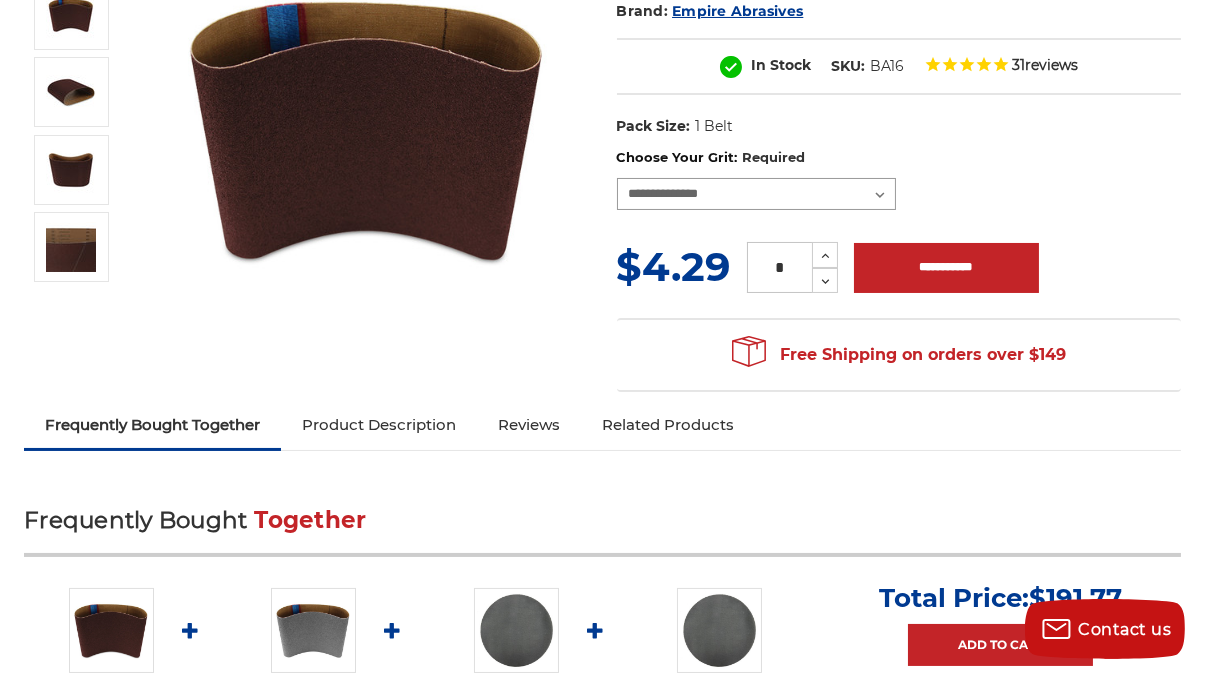 click on "**********" at bounding box center [757, 194] 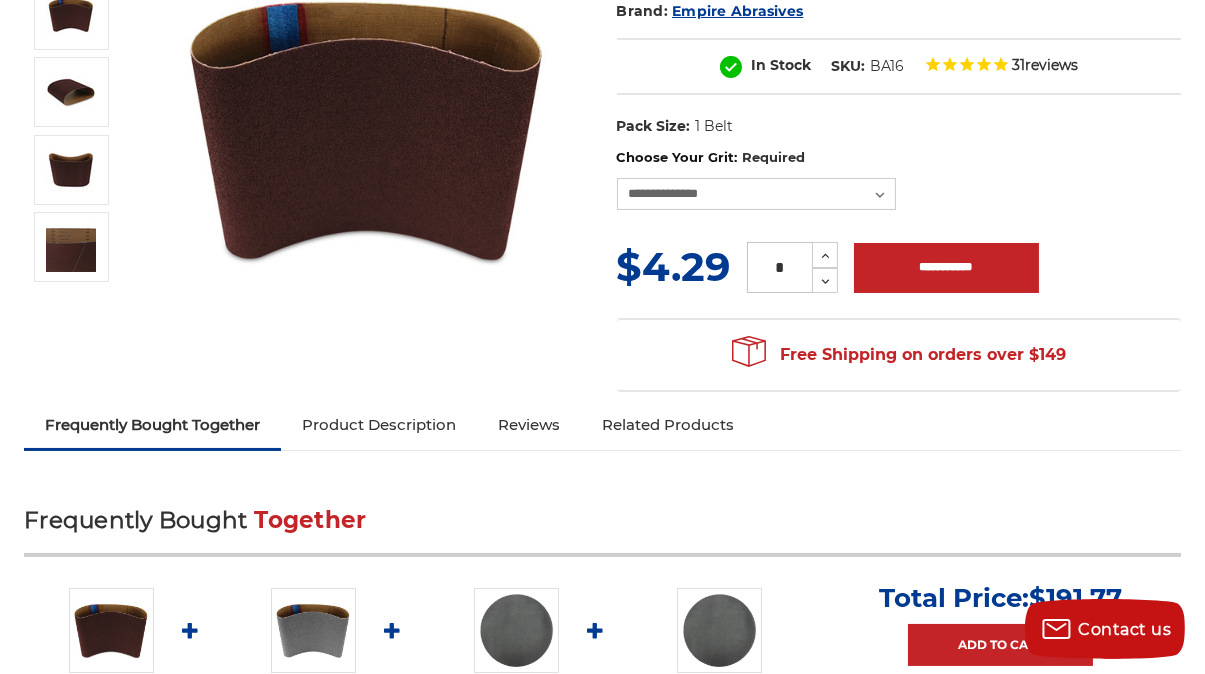 click at bounding box center [369, 129] 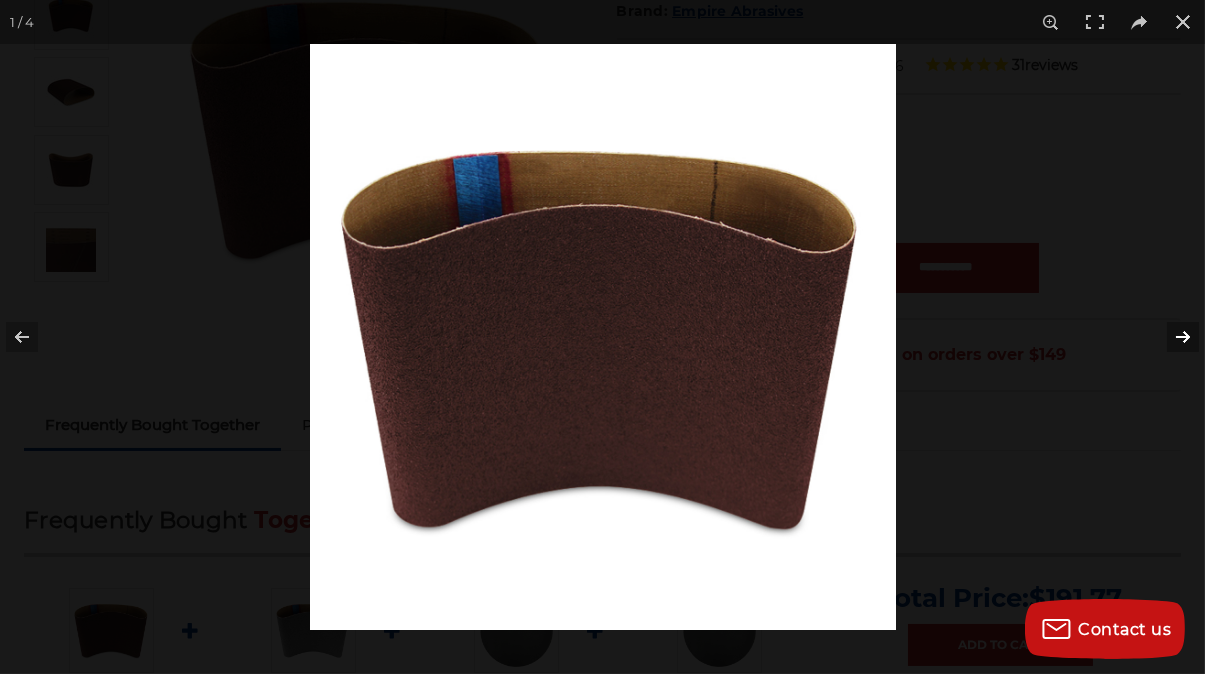 click at bounding box center [1170, 337] 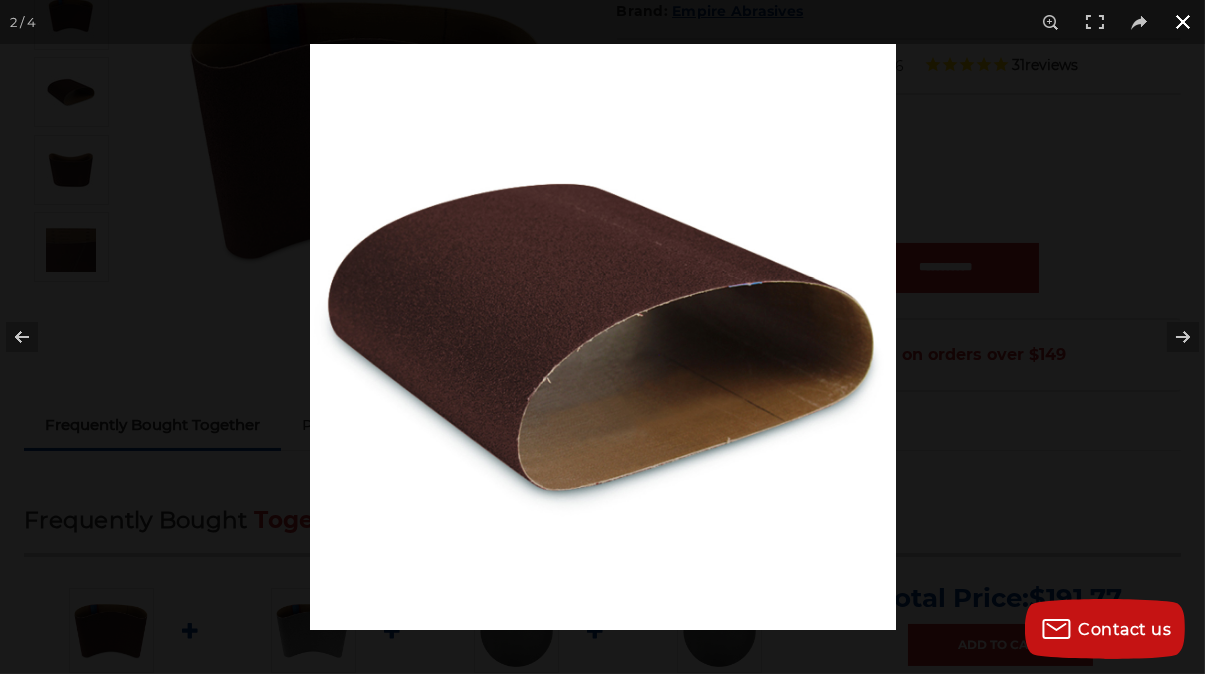 click at bounding box center [1183, 22] 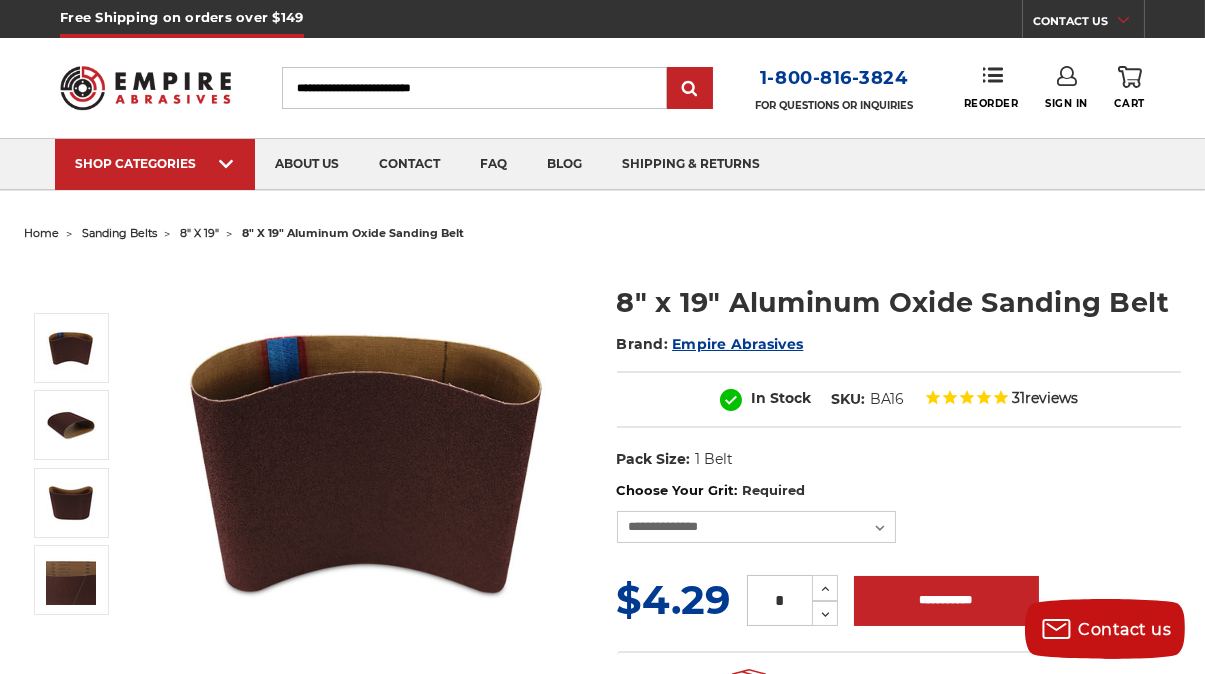 scroll, scrollTop: 333, scrollLeft: 0, axis: vertical 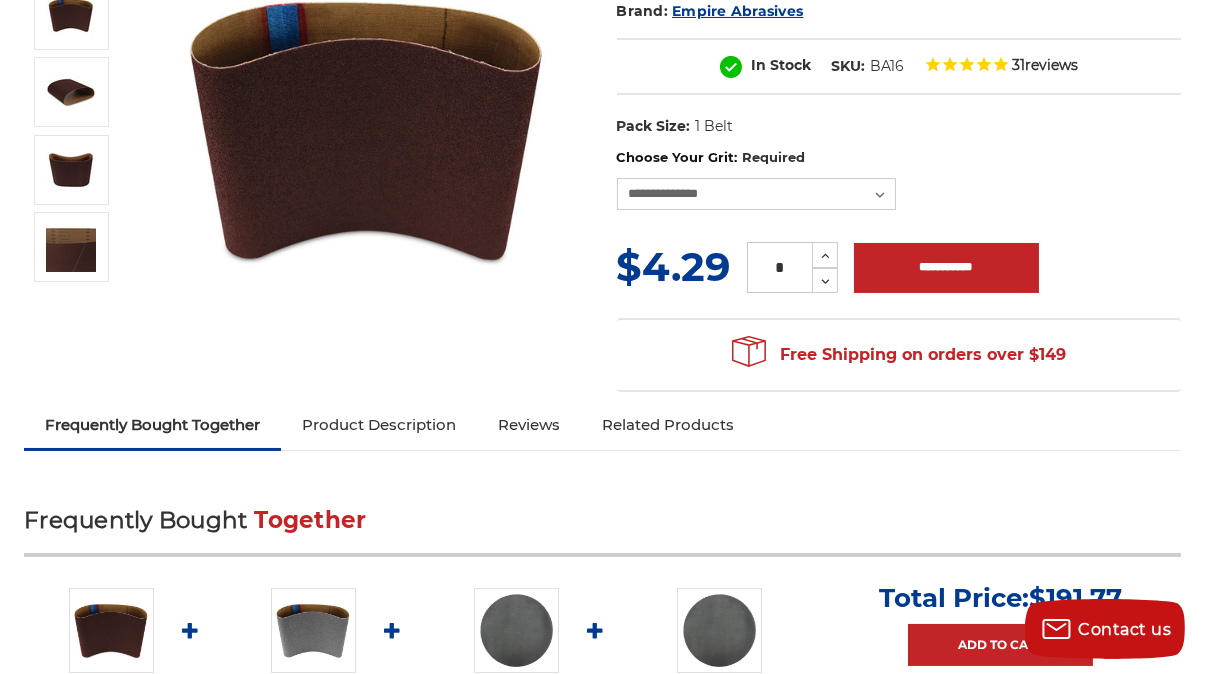 click on "Product Description" at bounding box center (379, 425) 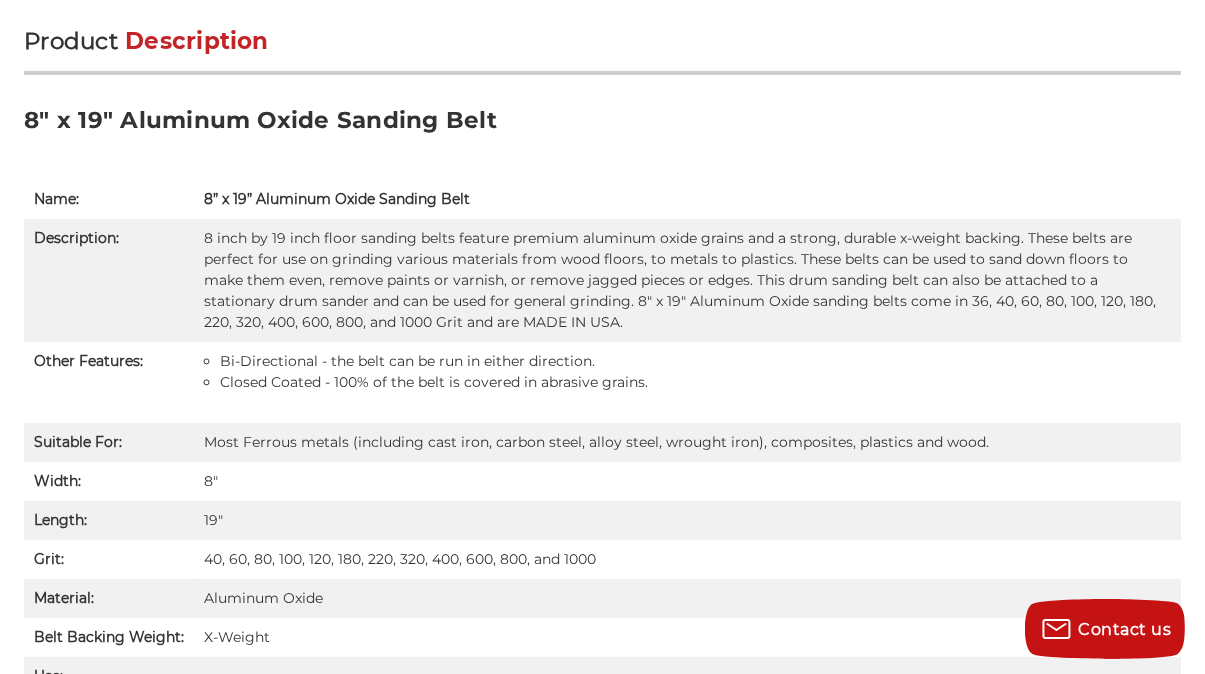 scroll, scrollTop: 884, scrollLeft: 0, axis: vertical 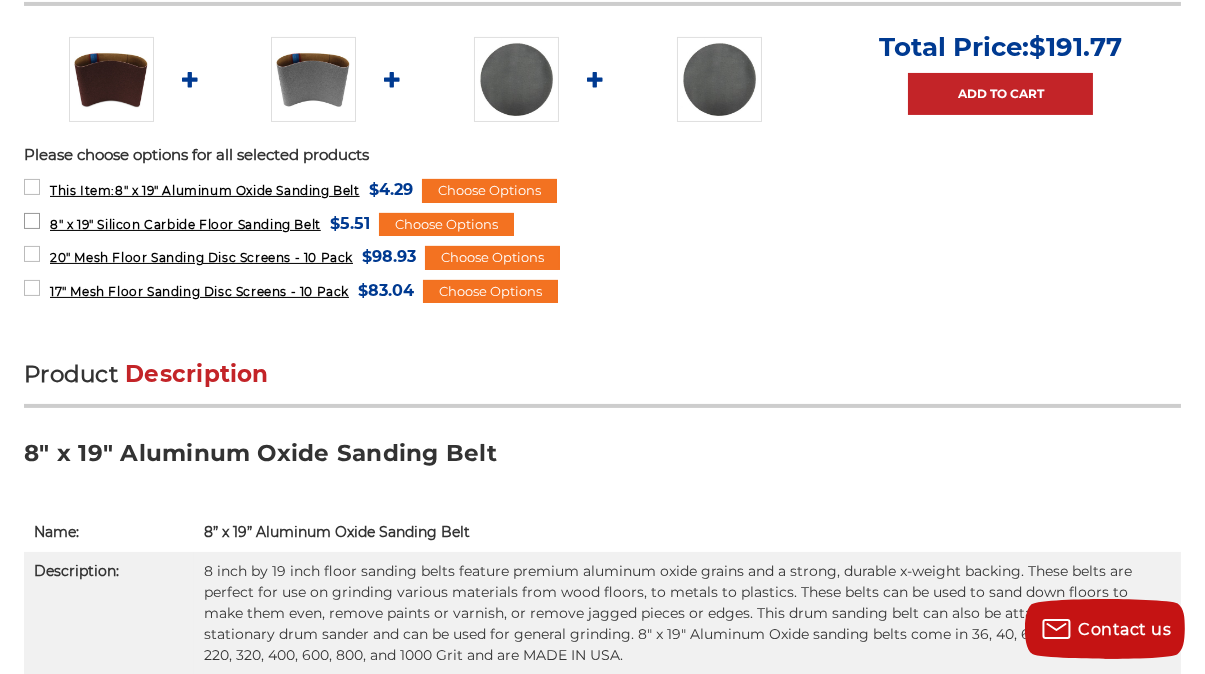 click on "8" x 19" Silicon Carbide Floor Sanding Belt" at bounding box center (185, 224) 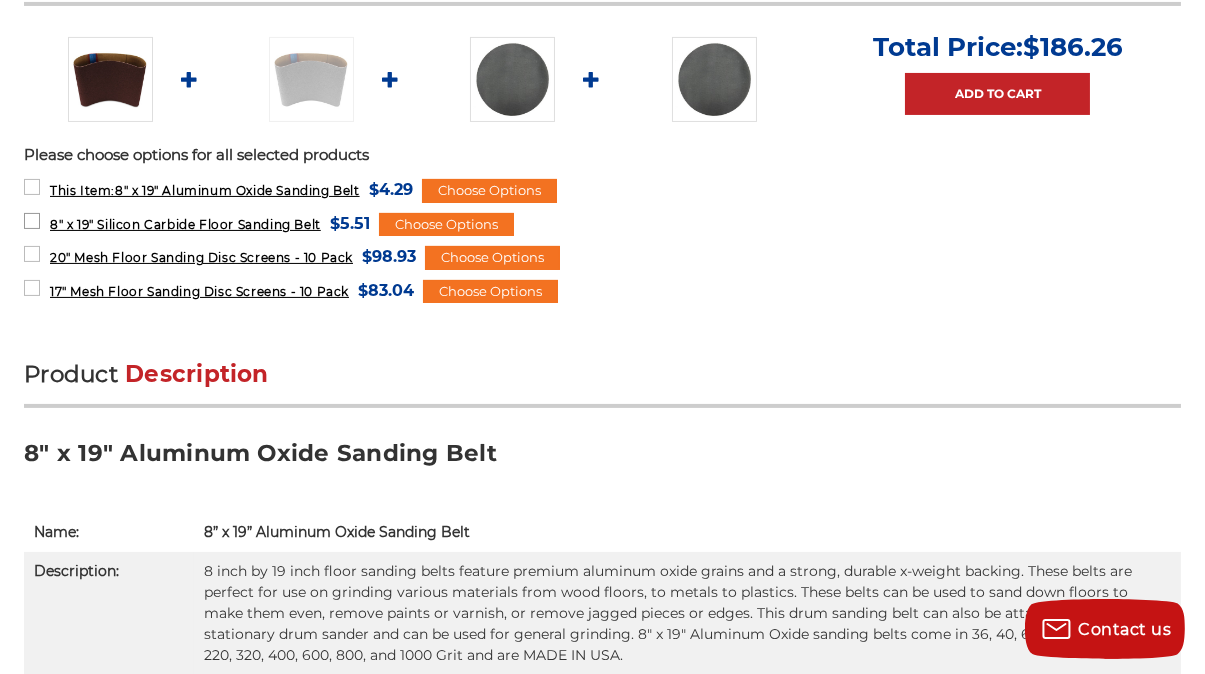 click on "8" x 19" Silicon Carbide Floor Sanding Belt" at bounding box center (185, 224) 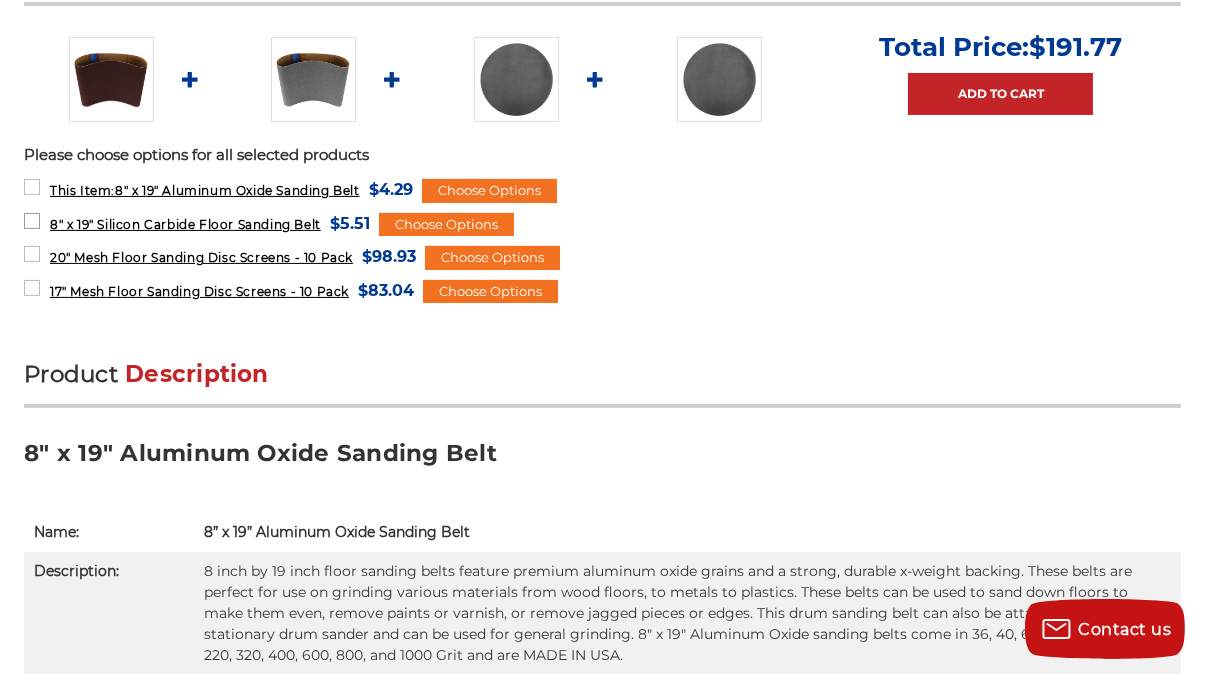 click on "8" x 19" Silicon Carbide Floor Sanding Belt" at bounding box center (185, 224) 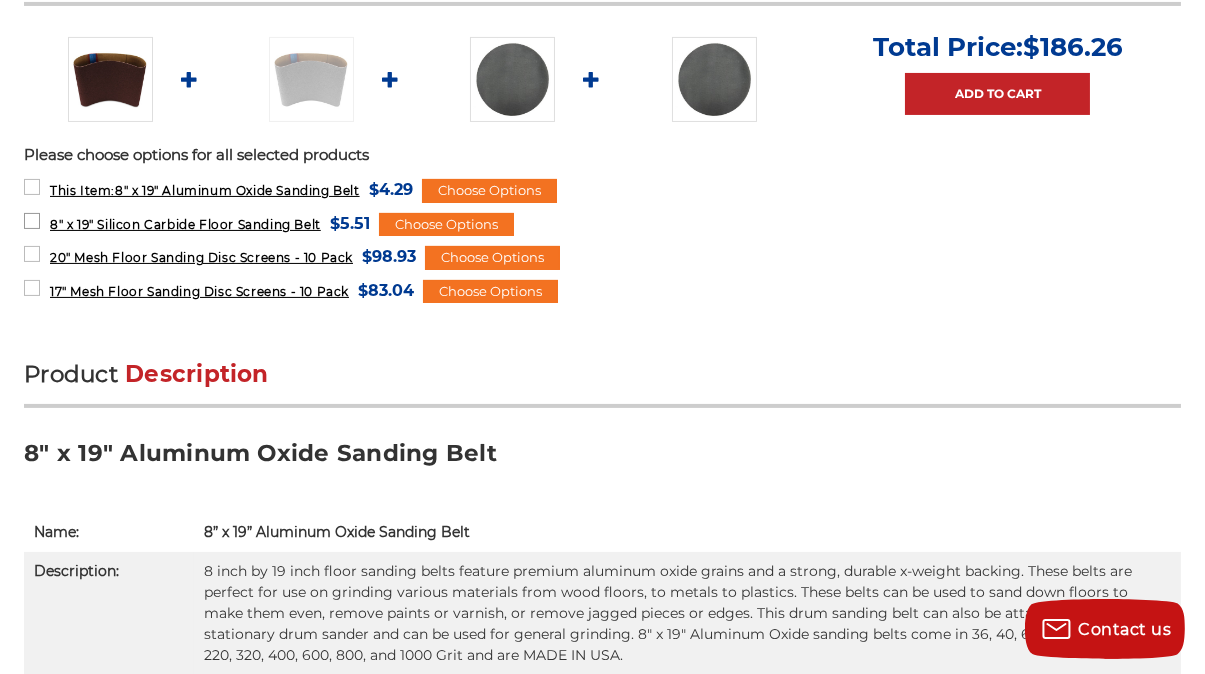 click on "8" x 19" Silicon Carbide Floor Sanding Belt" at bounding box center (185, 224) 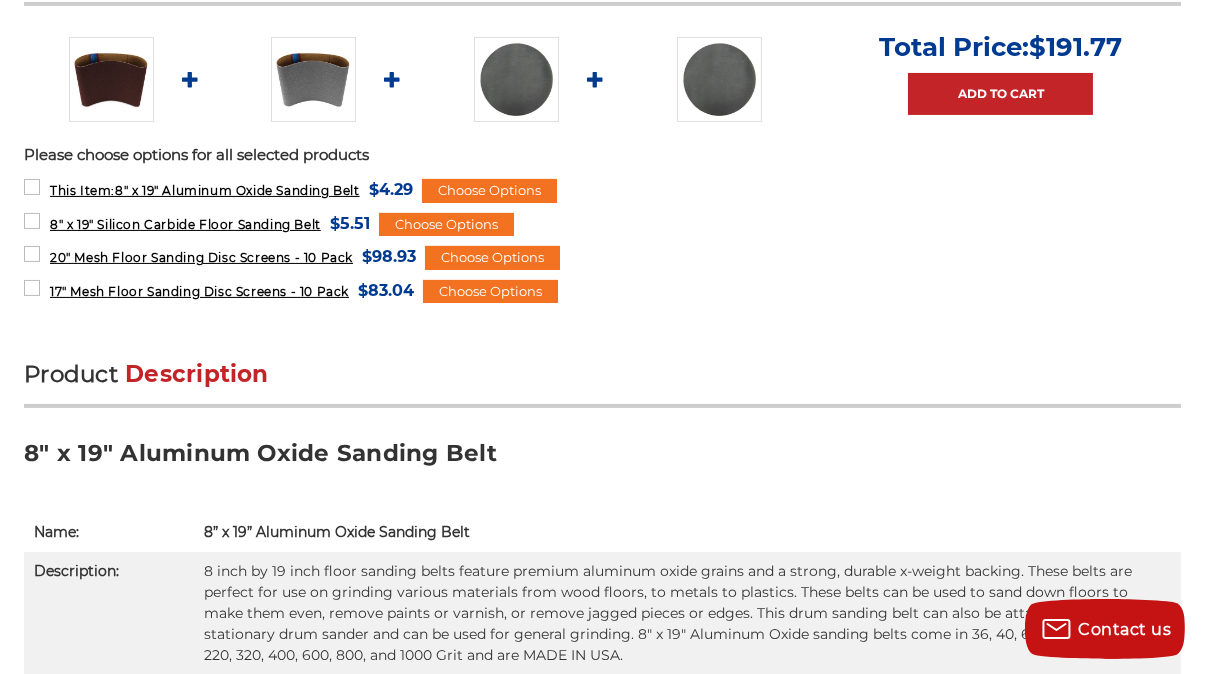 click at bounding box center [313, 79] 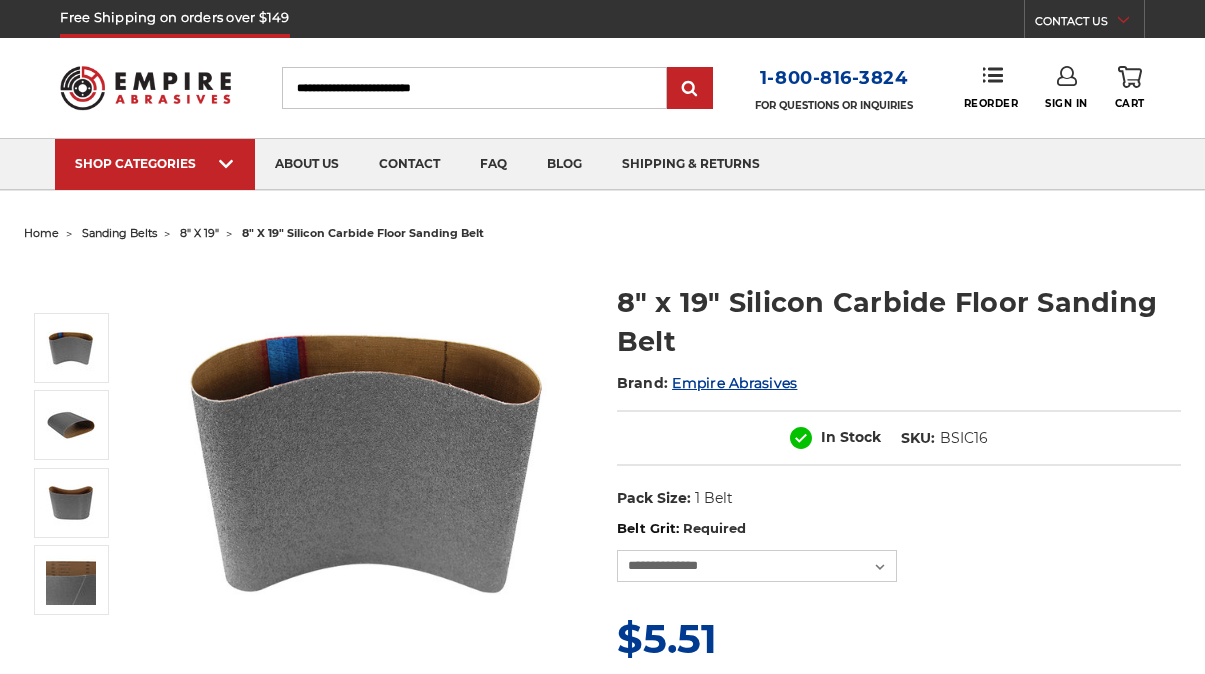 scroll, scrollTop: 0, scrollLeft: 0, axis: both 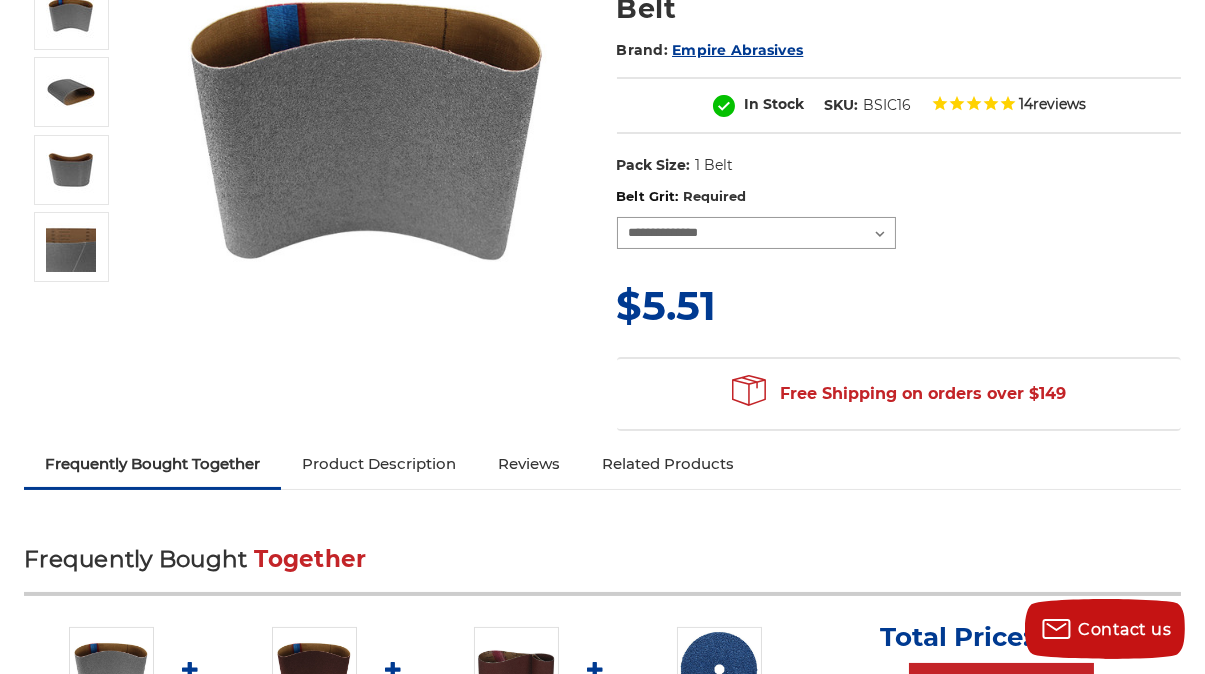 click on "**********" at bounding box center [757, 233] 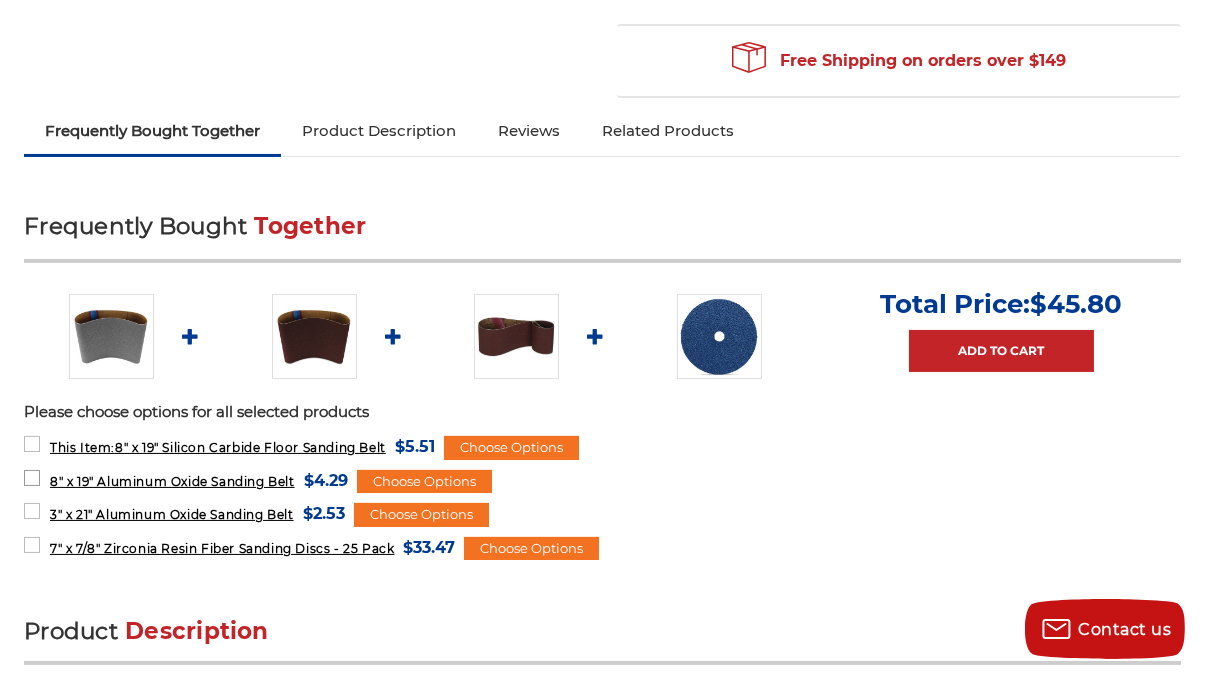 click on "8" x 19" Aluminum Oxide Sanding Belt
MSRP:
Was:
Now:
$4.29
(You save
)" at bounding box center (186, 480) 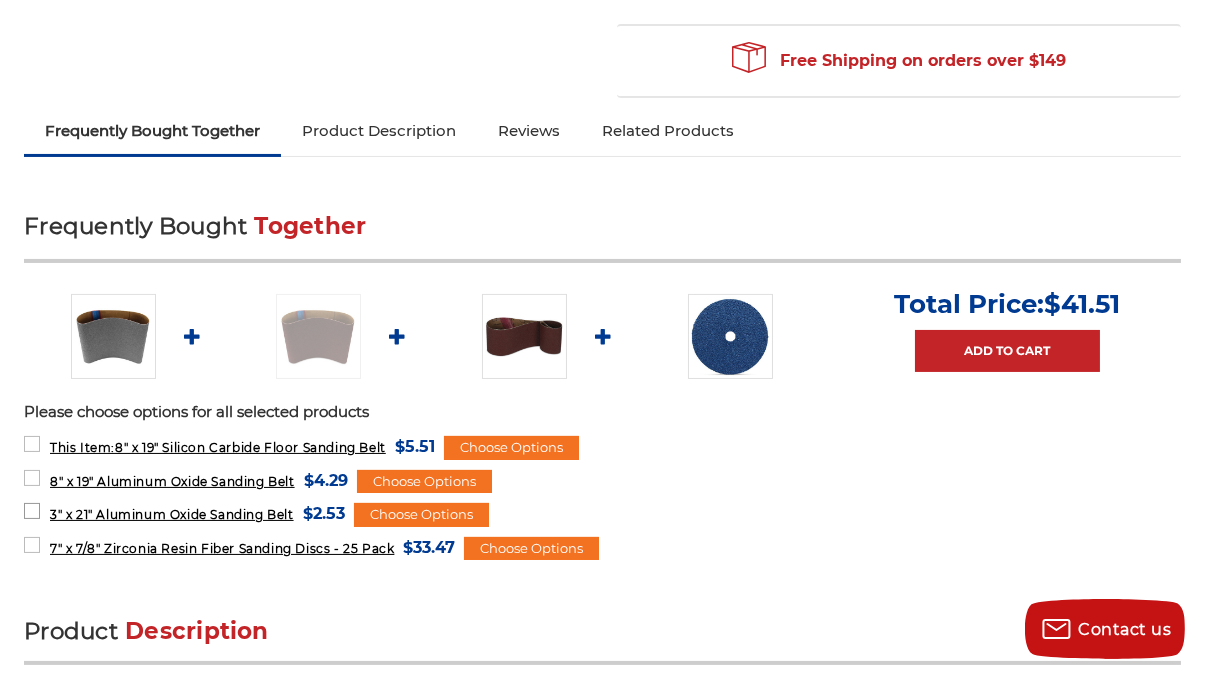 click on "3" x 21" Aluminum Oxide Sanding Belt
MSRP:
Was:
Now:
$2.53
(You save
)" at bounding box center [184, 513] 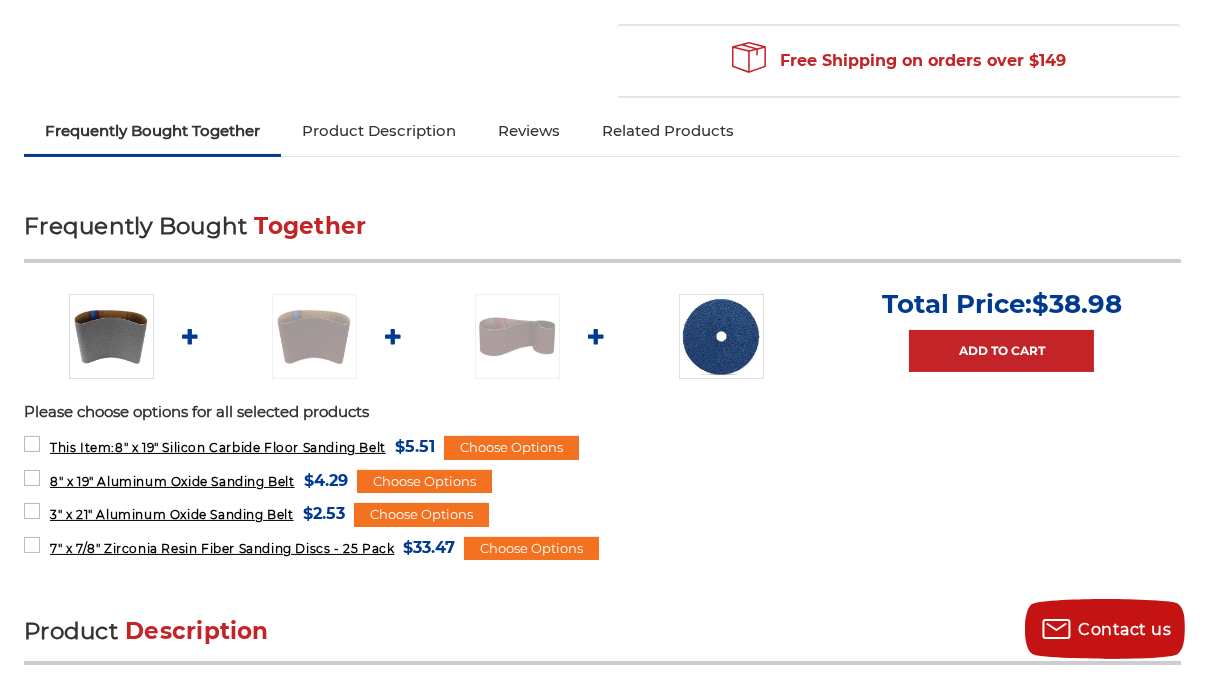 scroll, scrollTop: 1000, scrollLeft: 0, axis: vertical 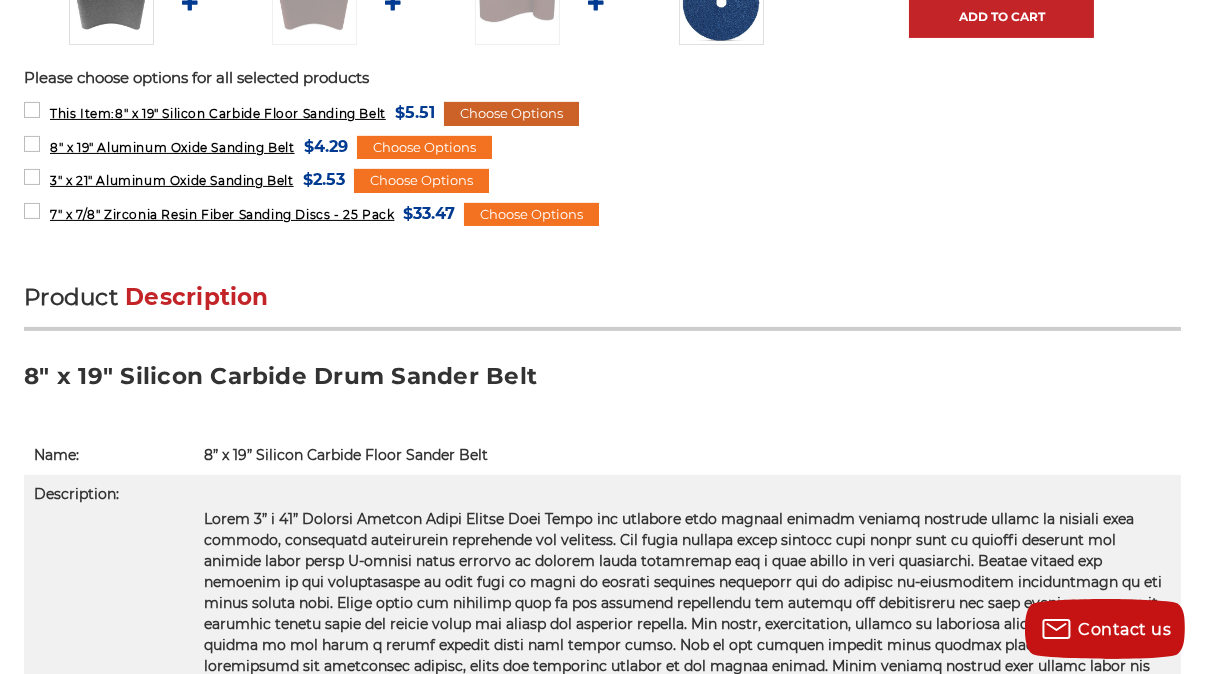 click on "Choose Options" at bounding box center [511, 114] 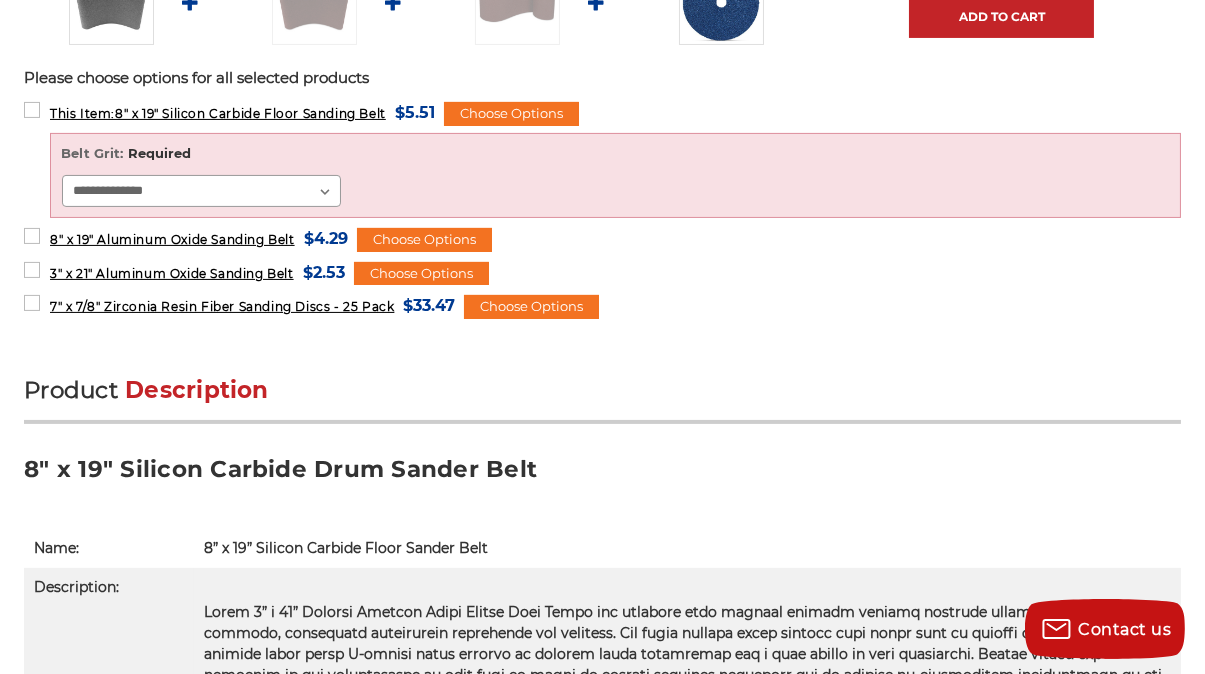 click on "**********" at bounding box center [202, 191] 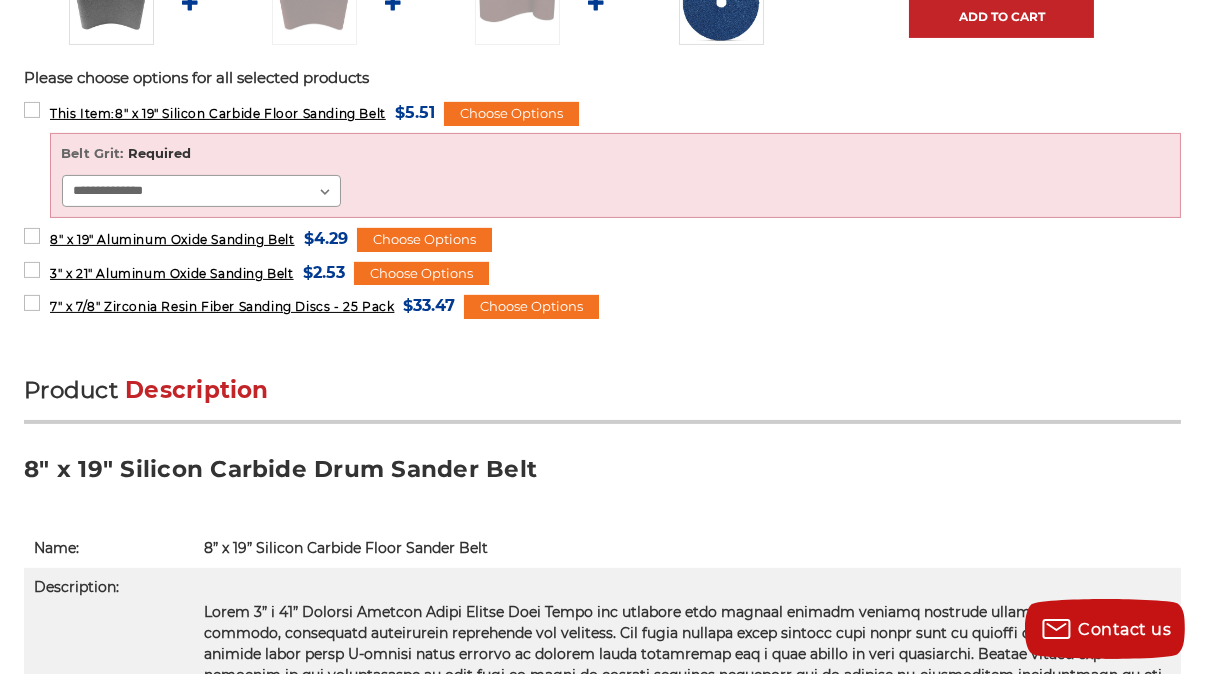 click on "**********" at bounding box center (202, 191) 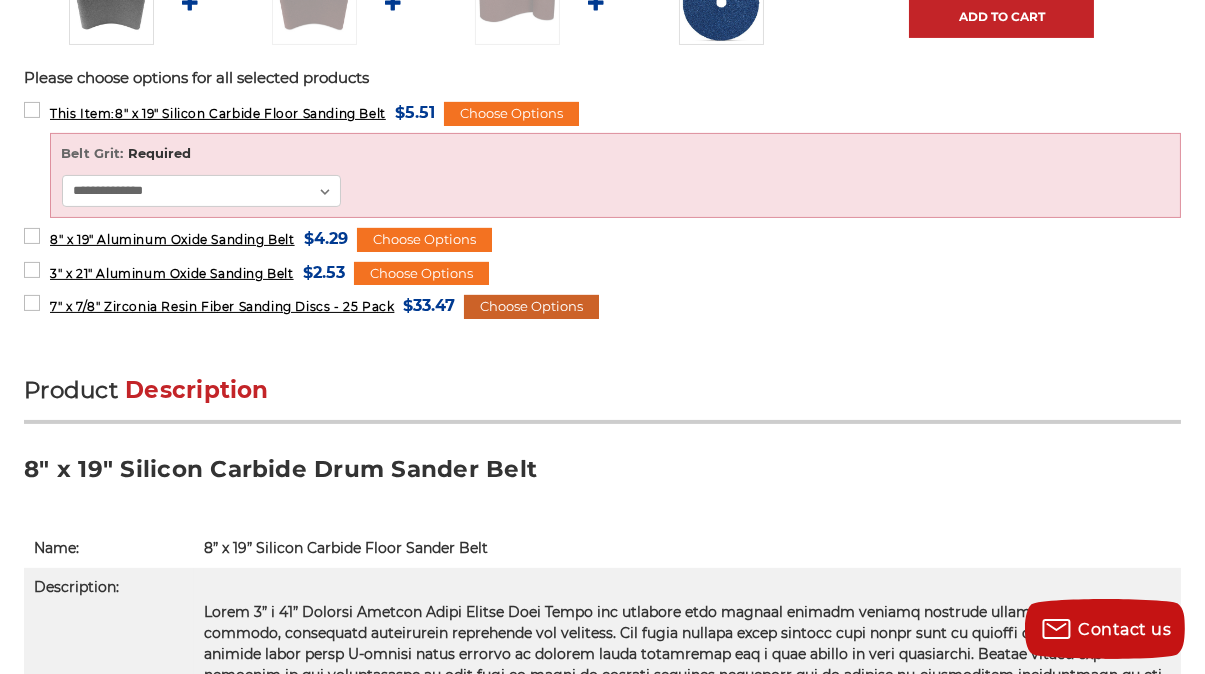click on "Choose Options" at bounding box center [531, 307] 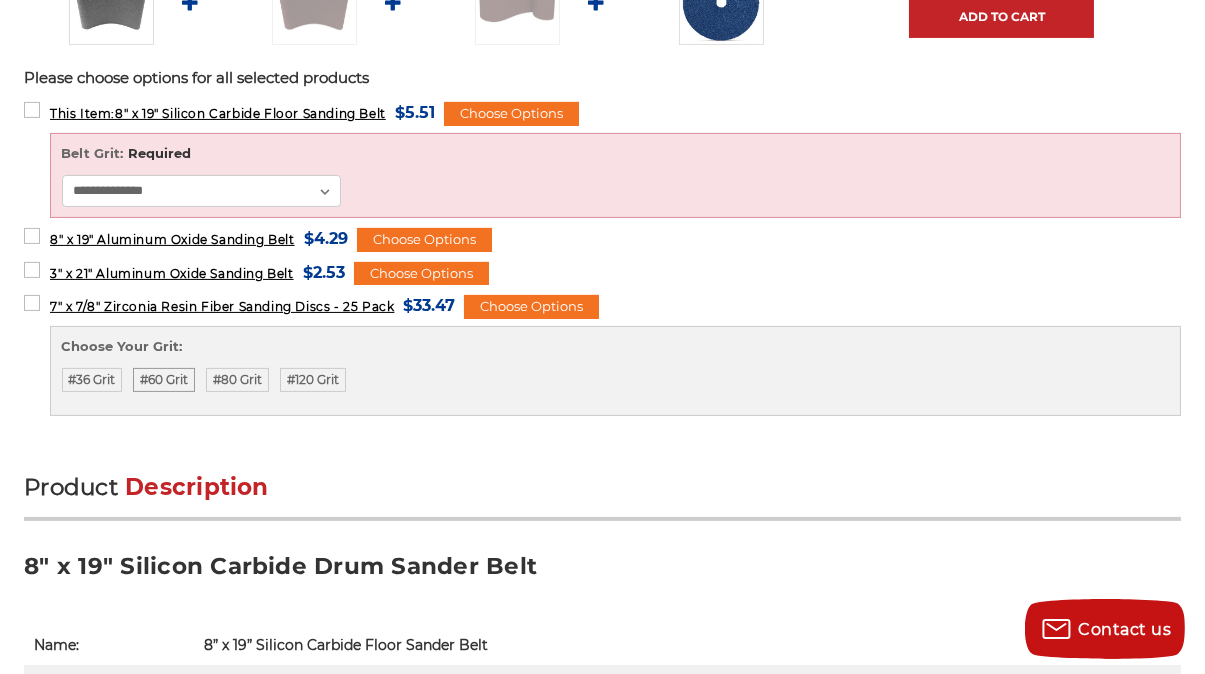 click on "#60 Grit" at bounding box center [164, 380] 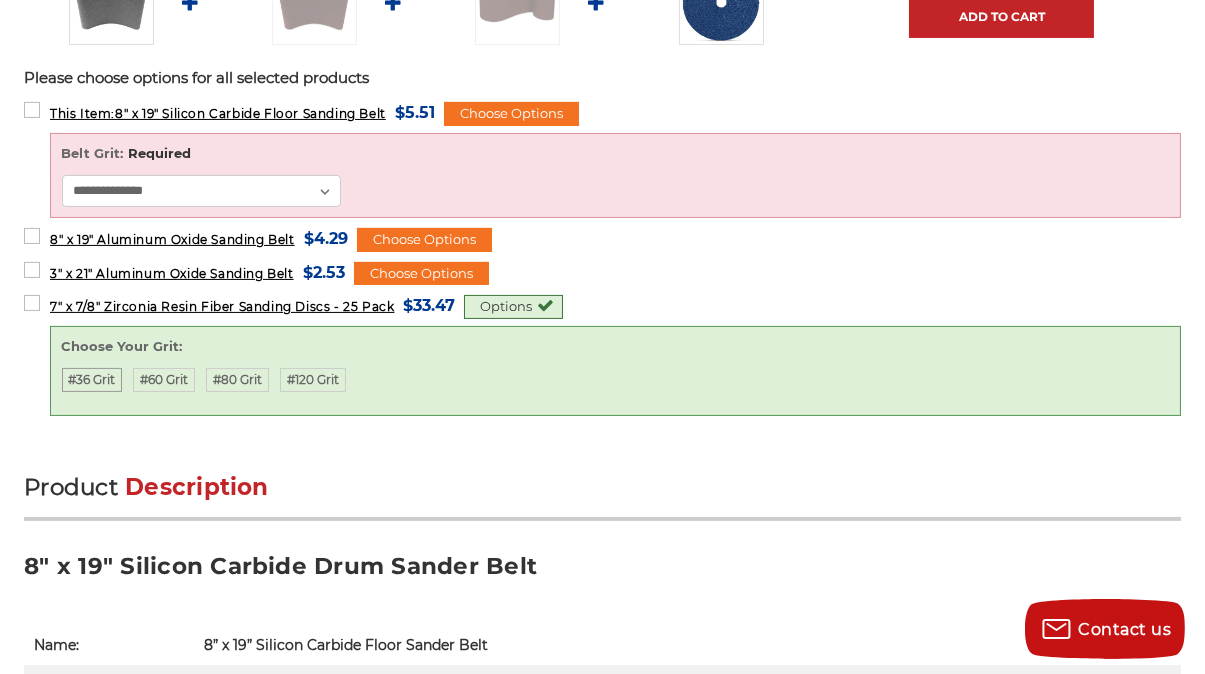 click on "#36 Grit" at bounding box center (92, 380) 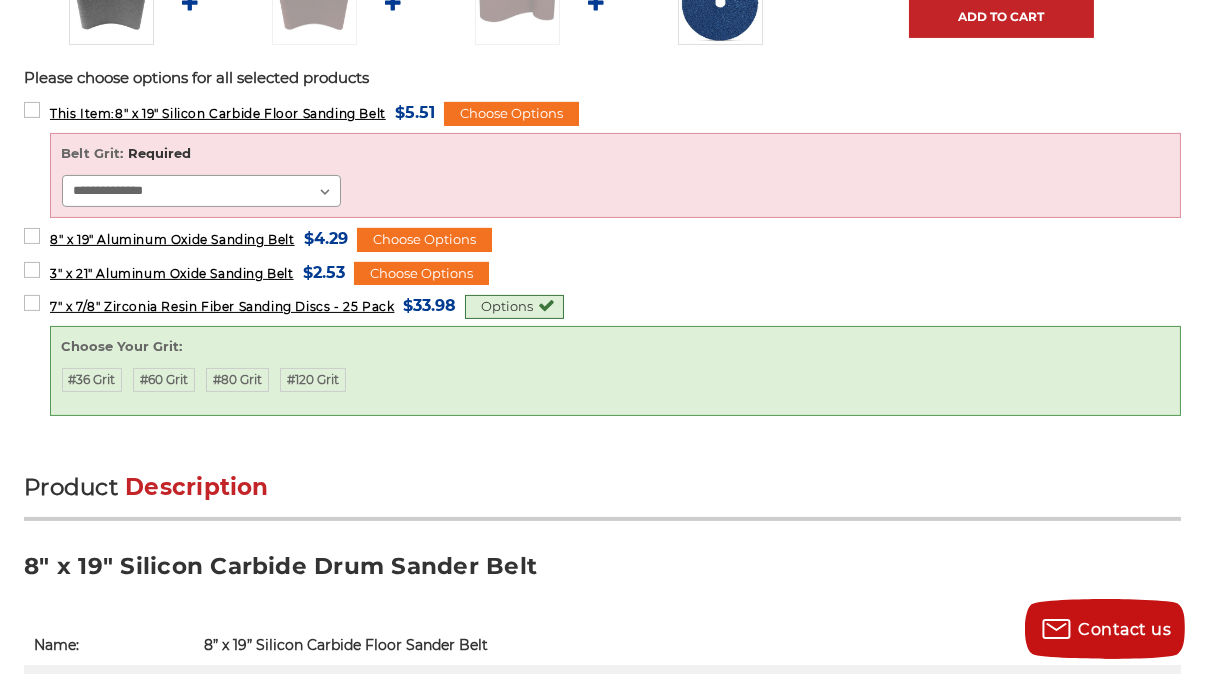 click on "**********" at bounding box center (202, 191) 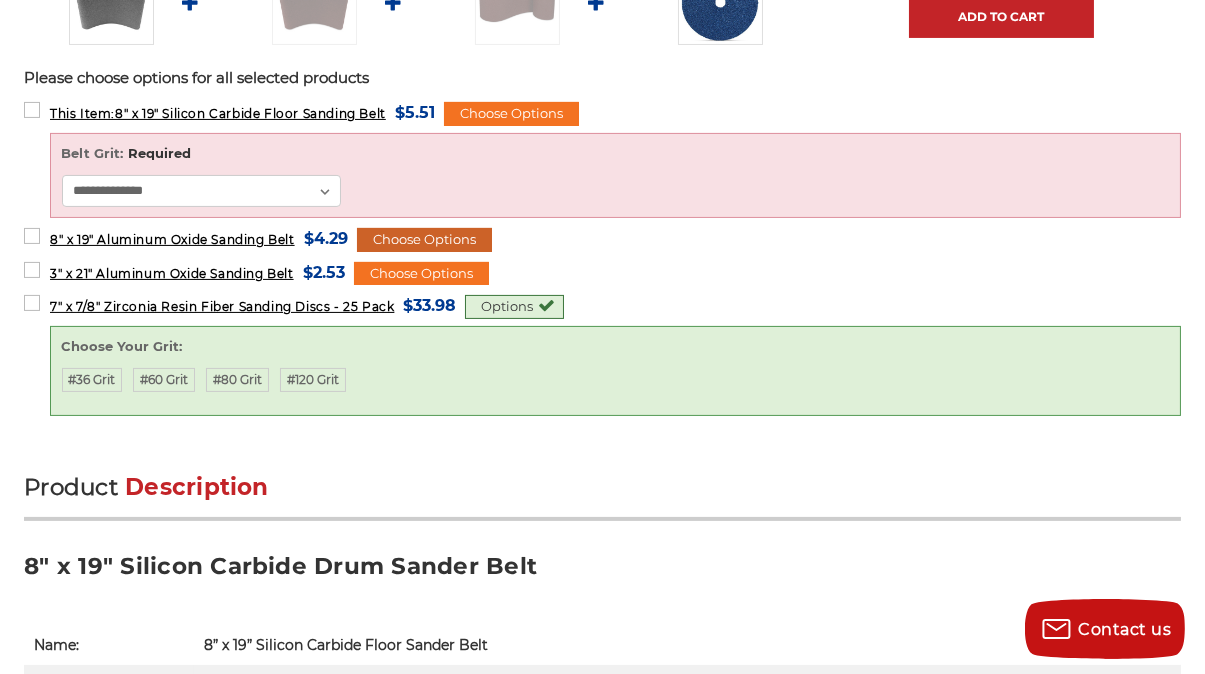 click on "Choose Options" at bounding box center (424, 240) 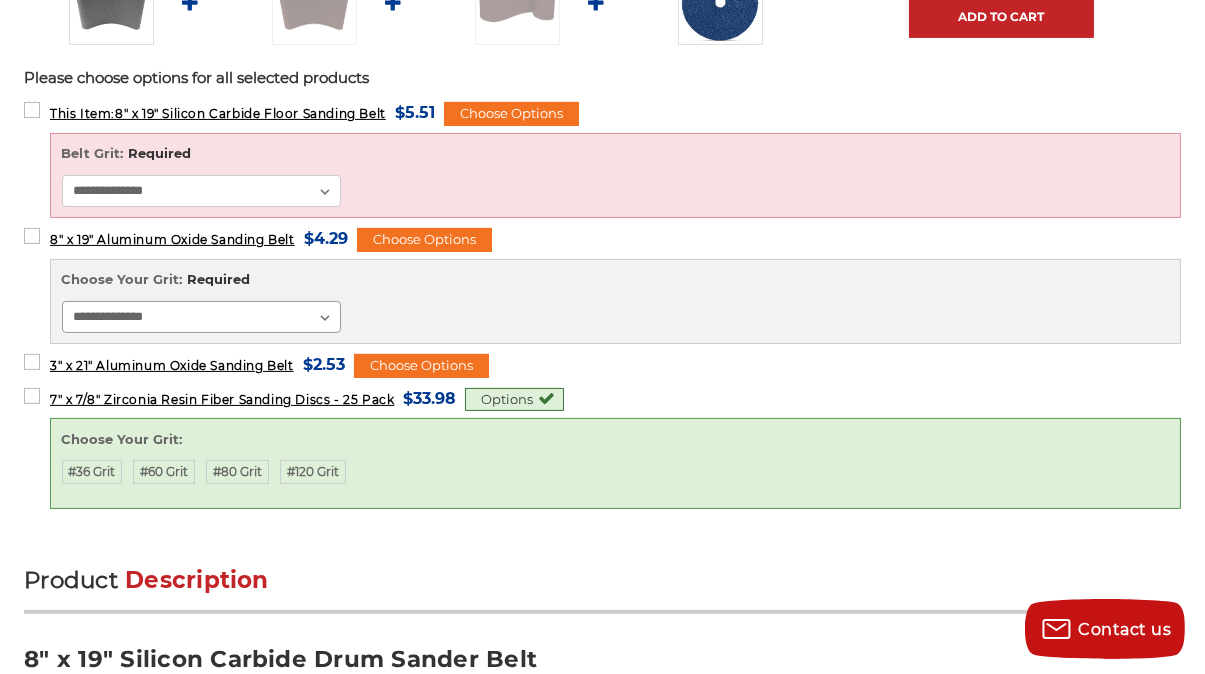 click on "**********" at bounding box center (202, 317) 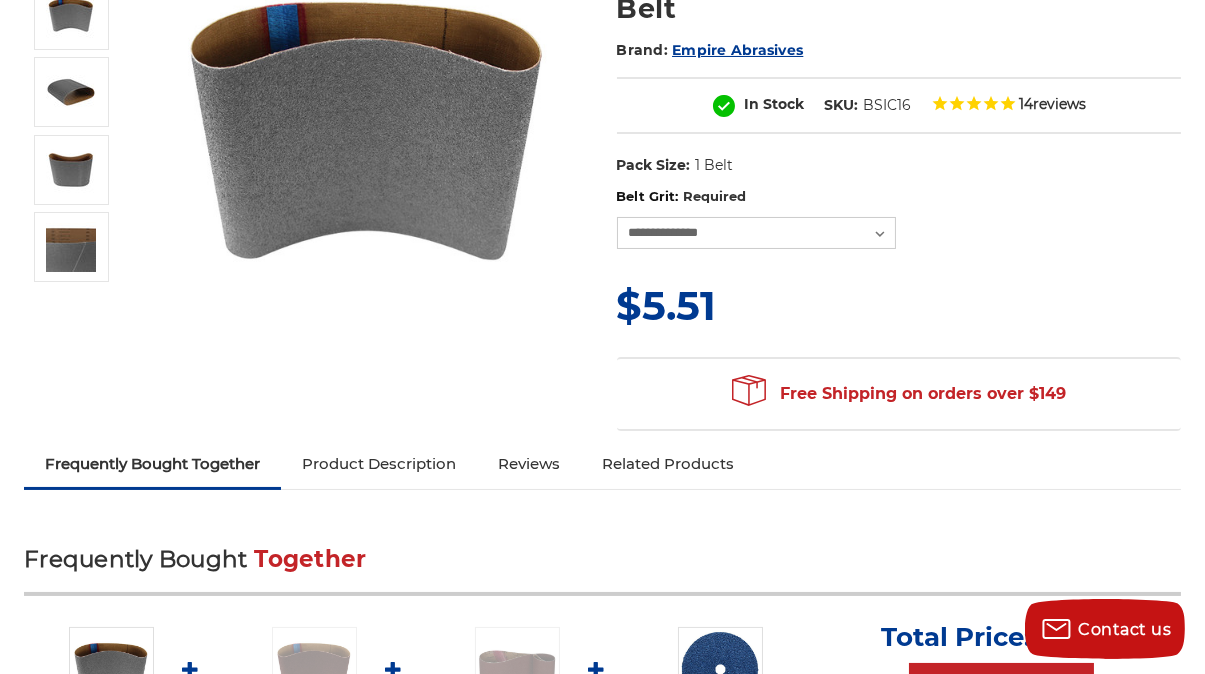 scroll, scrollTop: 0, scrollLeft: 0, axis: both 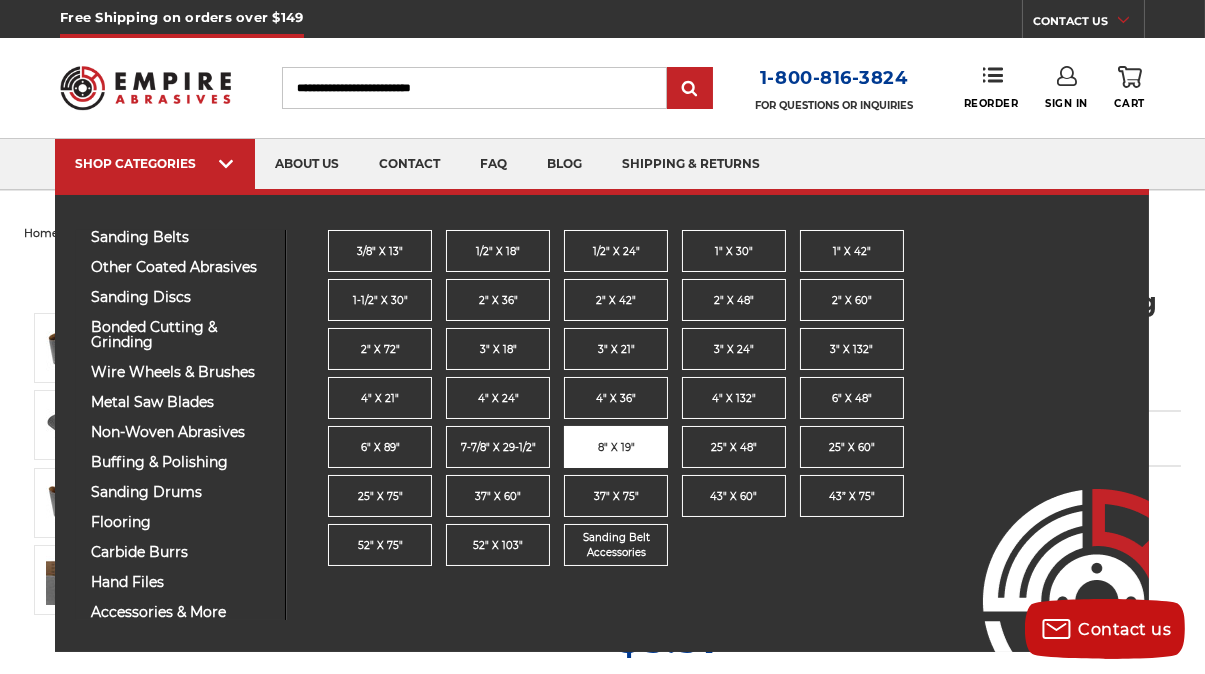 click on "8" x 19"" at bounding box center (616, 447) 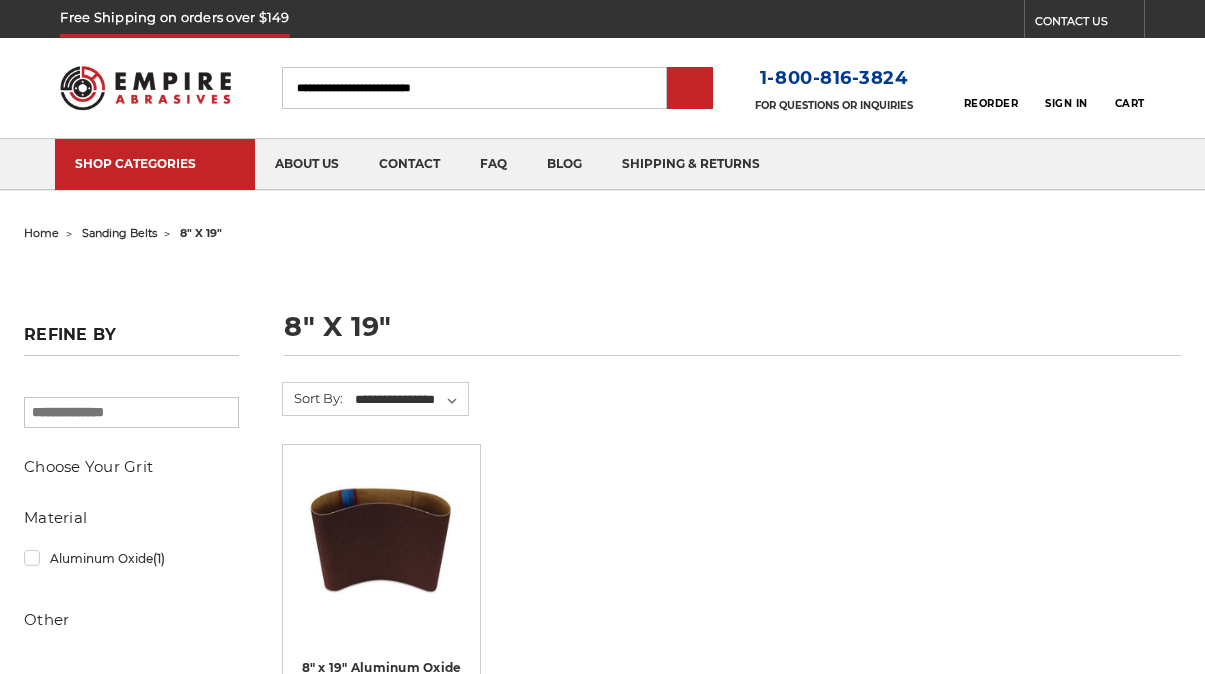scroll, scrollTop: 0, scrollLeft: 0, axis: both 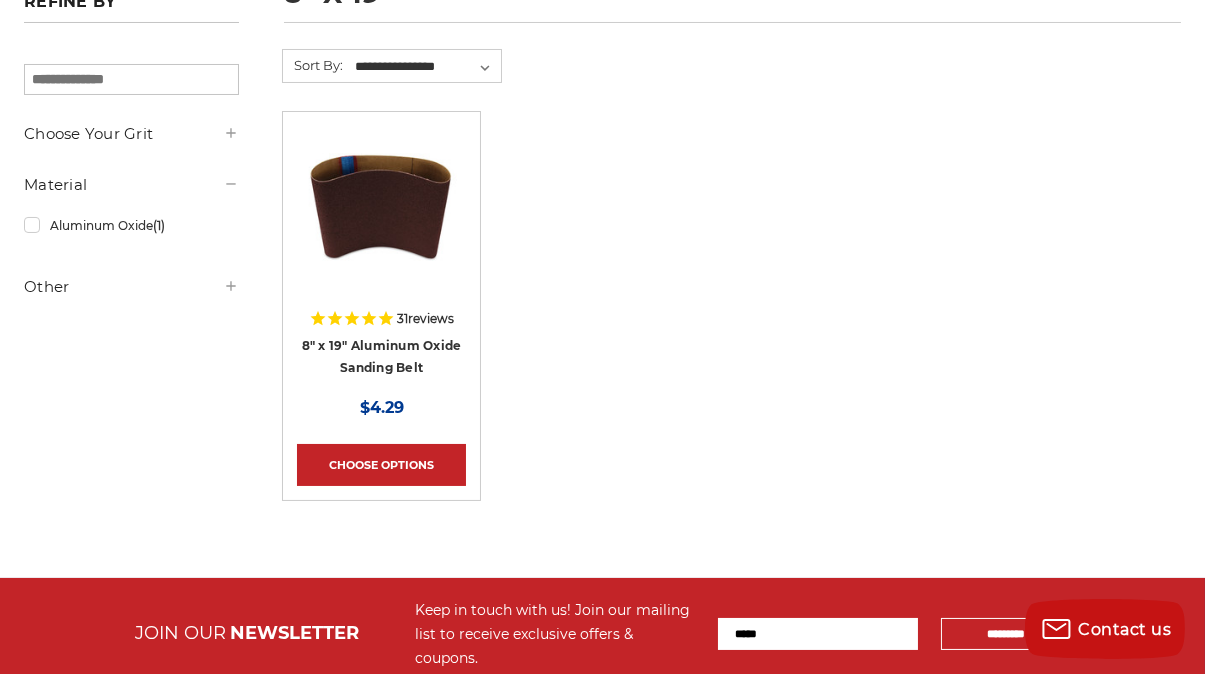 click 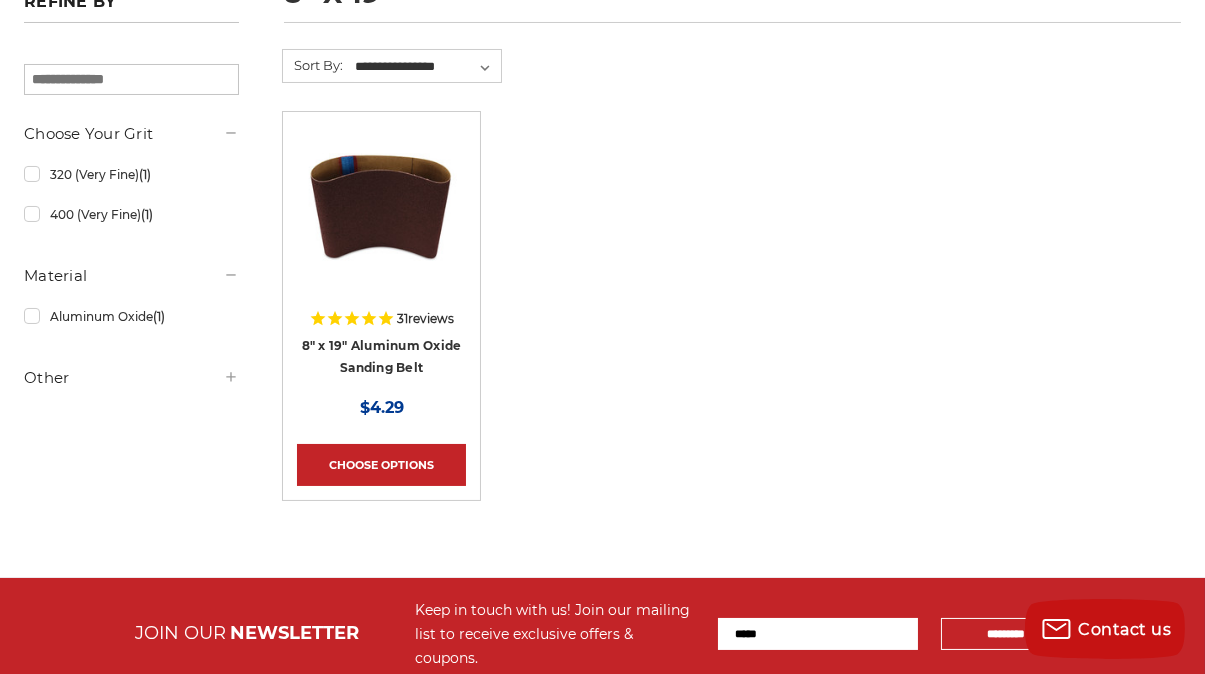 click 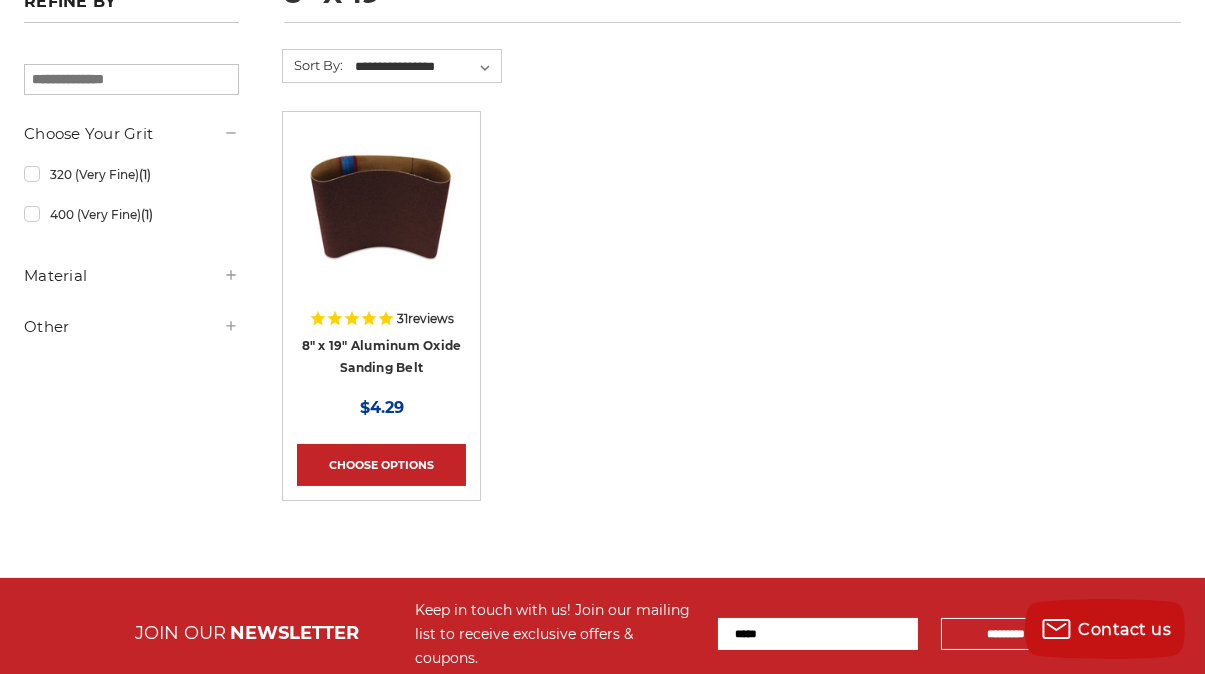 click 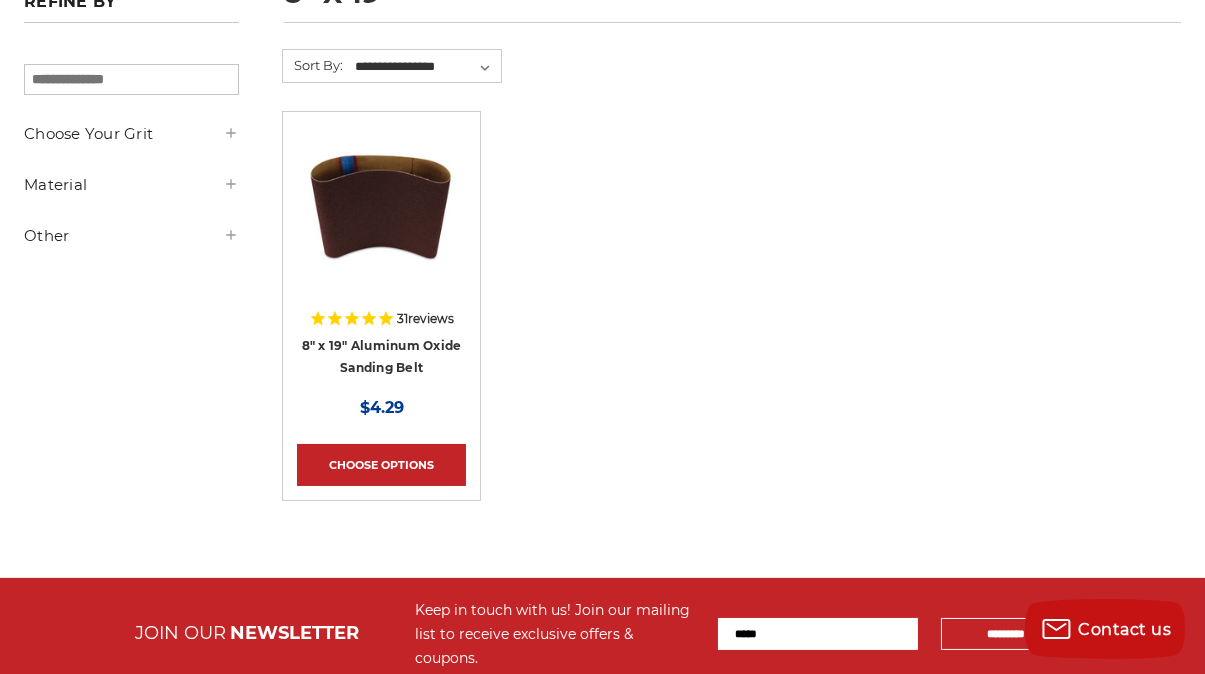 click 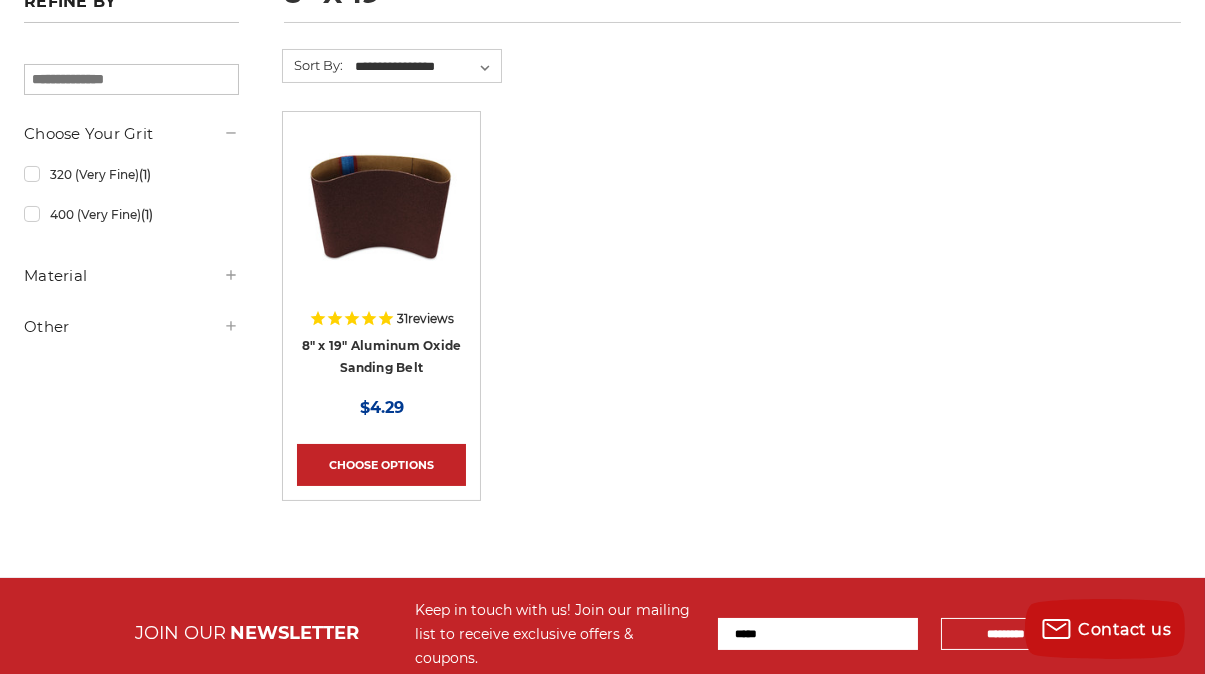 click 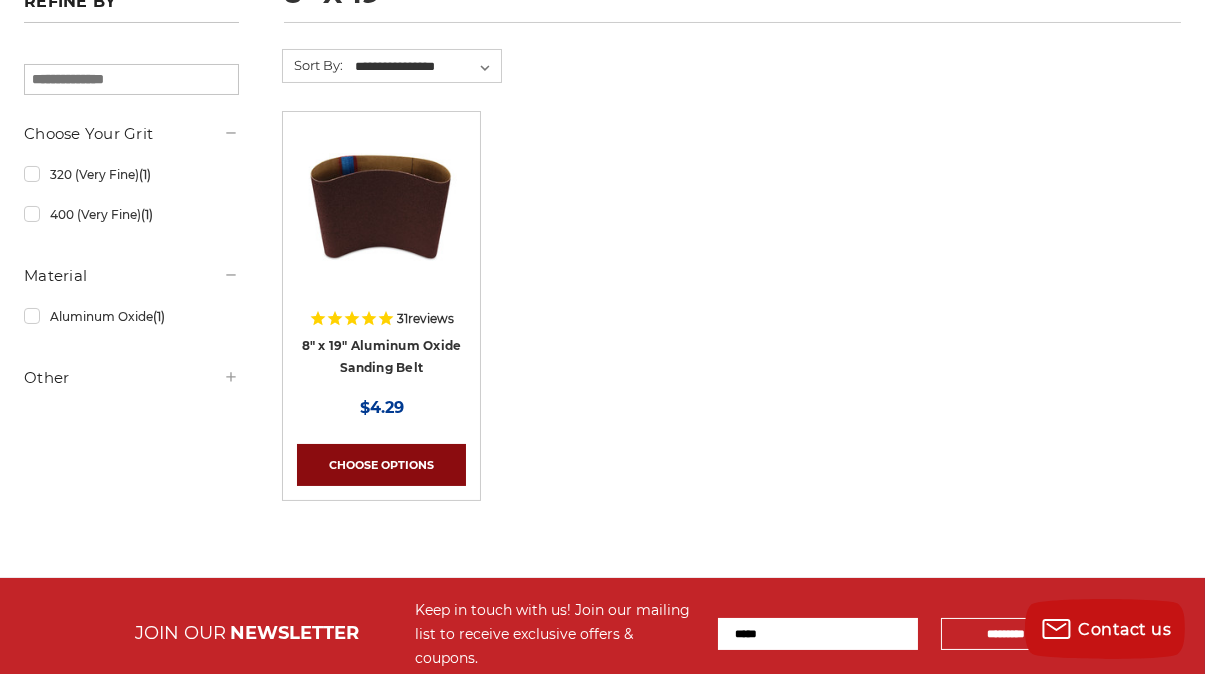 click on "Choose Options" at bounding box center [382, 465] 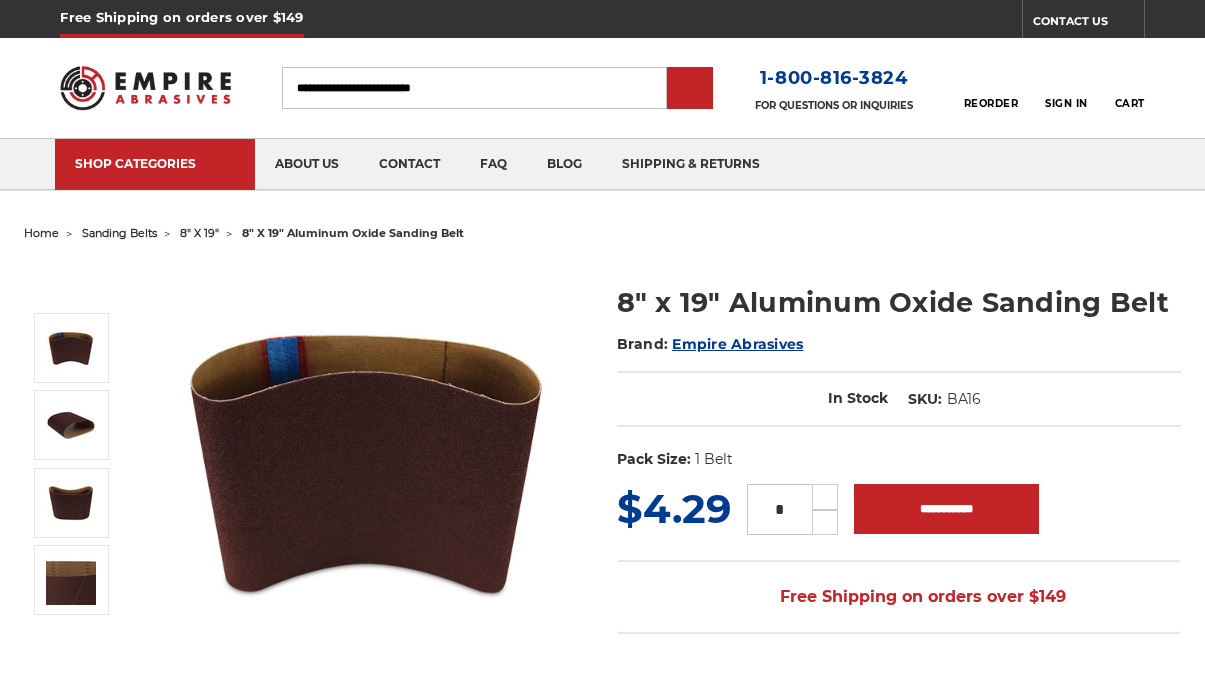 scroll, scrollTop: 0, scrollLeft: 0, axis: both 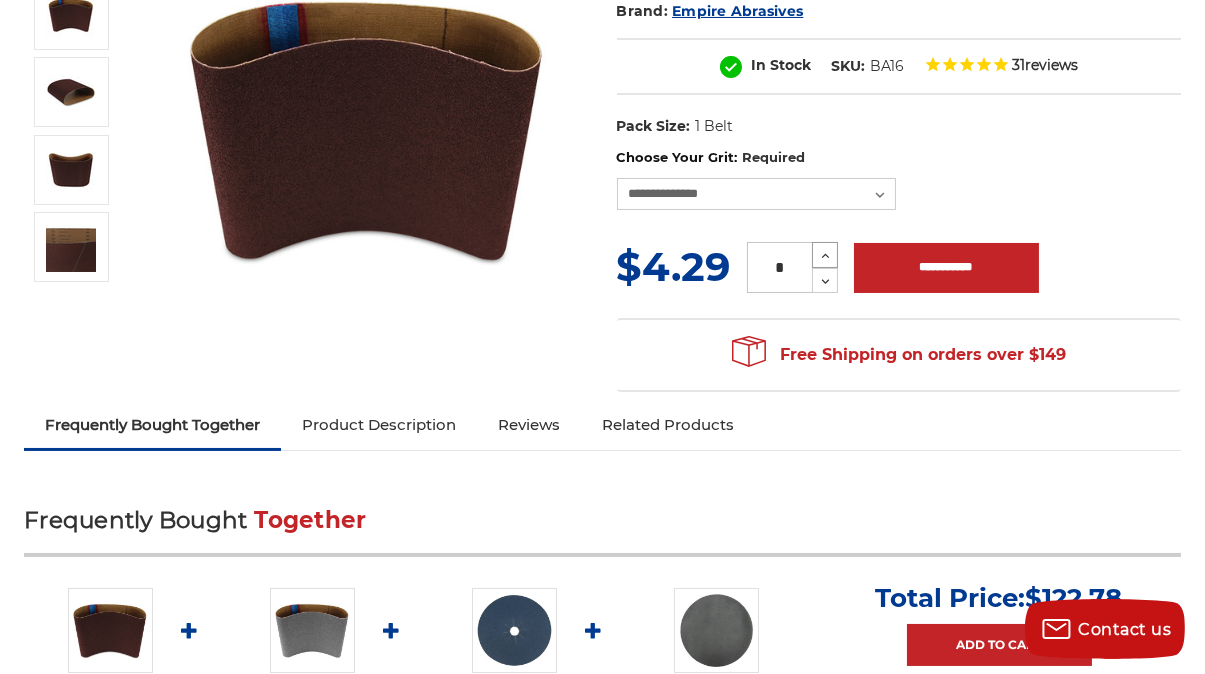 click 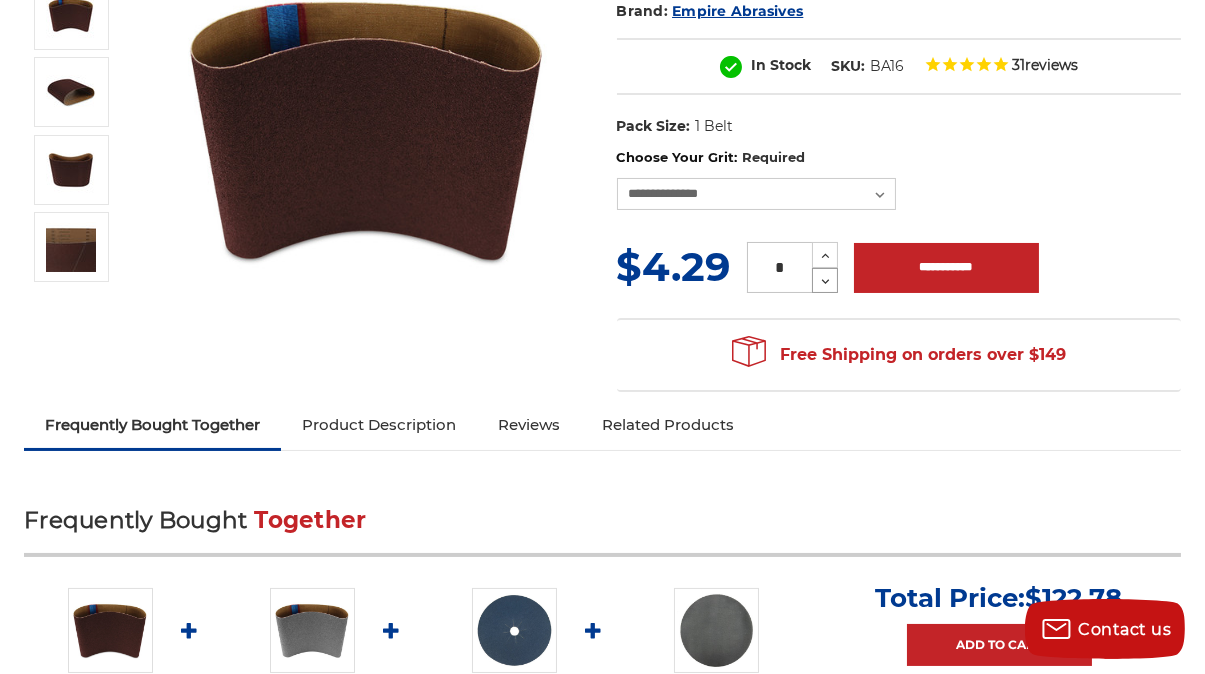 click 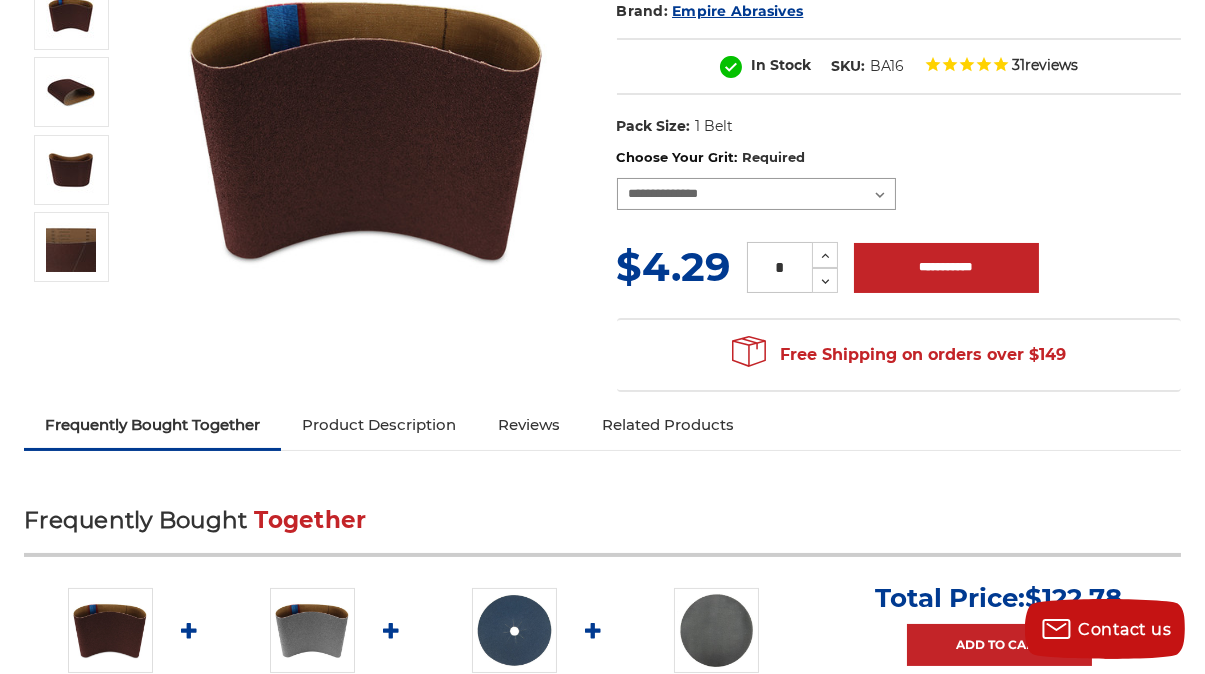 click on "**********" at bounding box center [757, 194] 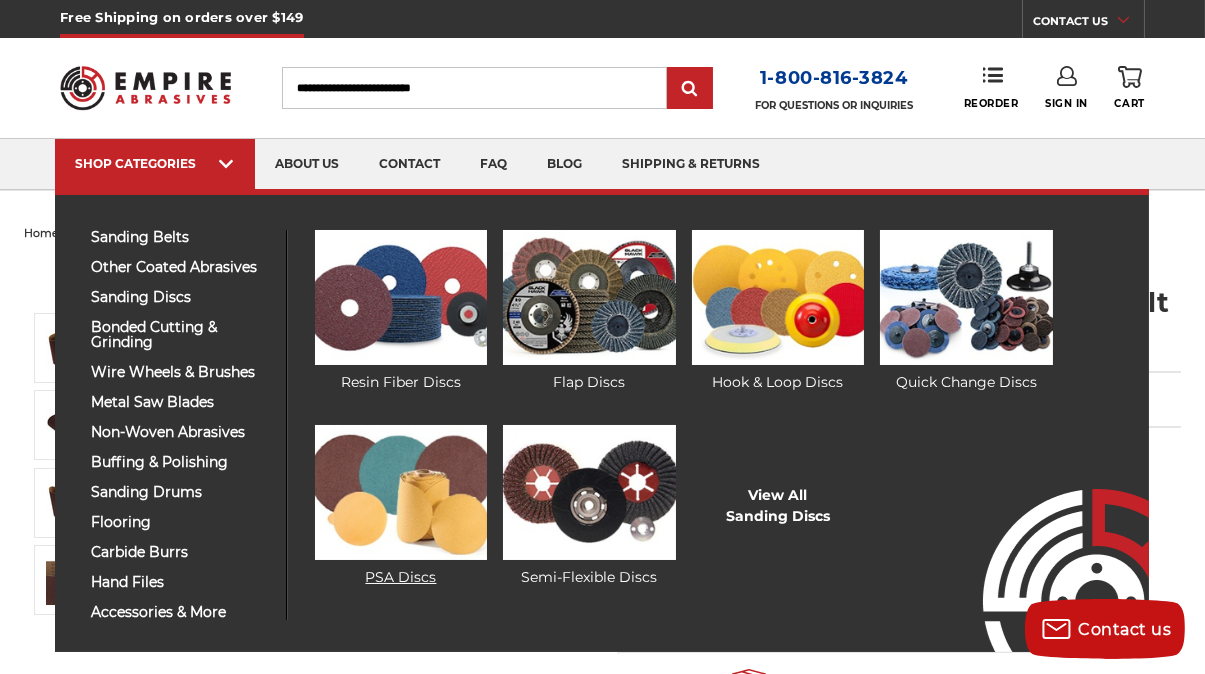 click at bounding box center [401, 492] 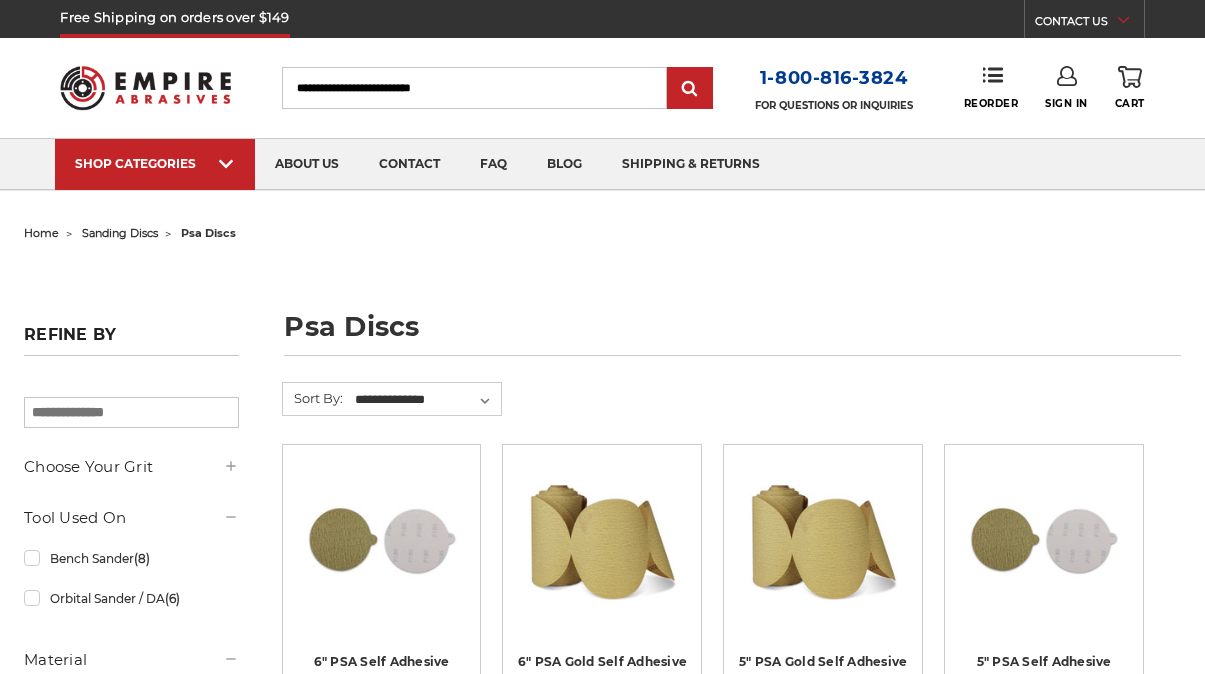 scroll, scrollTop: 0, scrollLeft: 0, axis: both 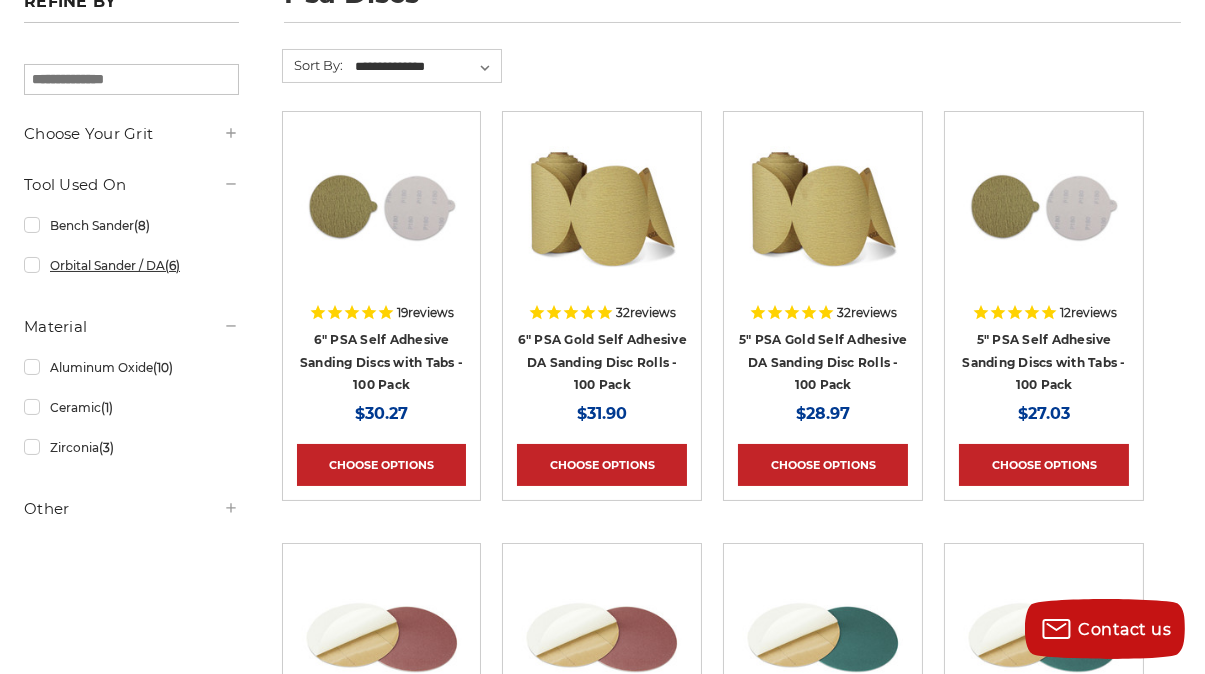 click on "Orbital Sander / DA
(6)" at bounding box center (131, 265) 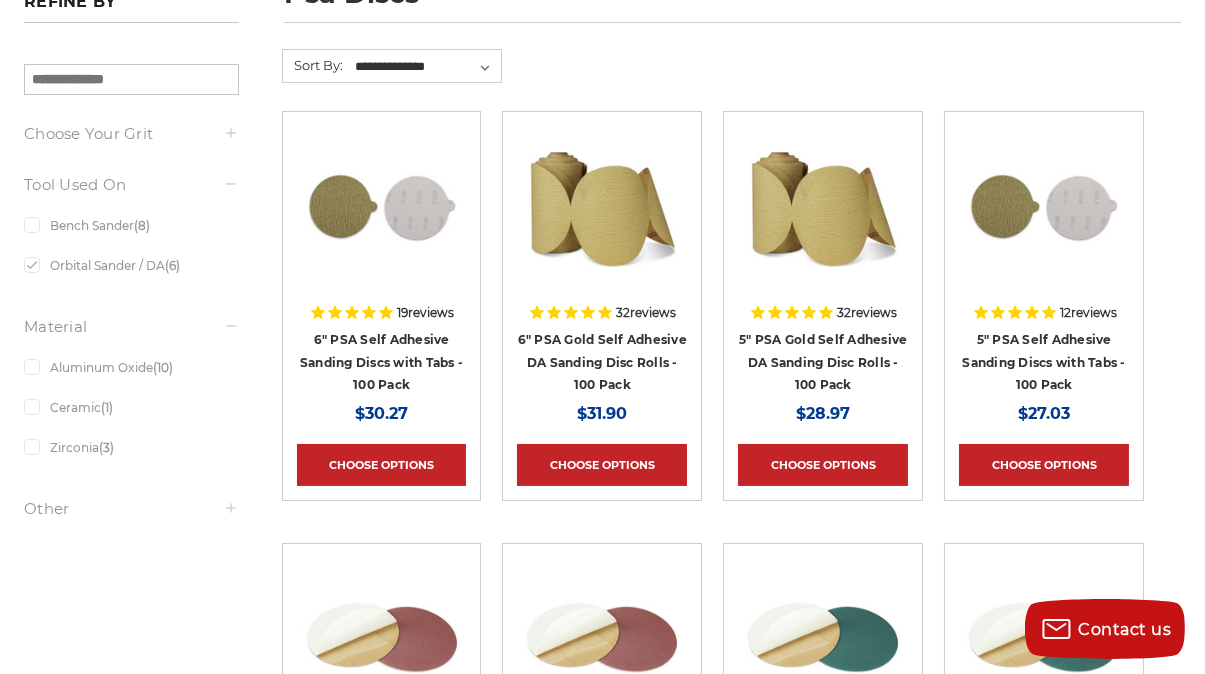 scroll, scrollTop: 0, scrollLeft: 0, axis: both 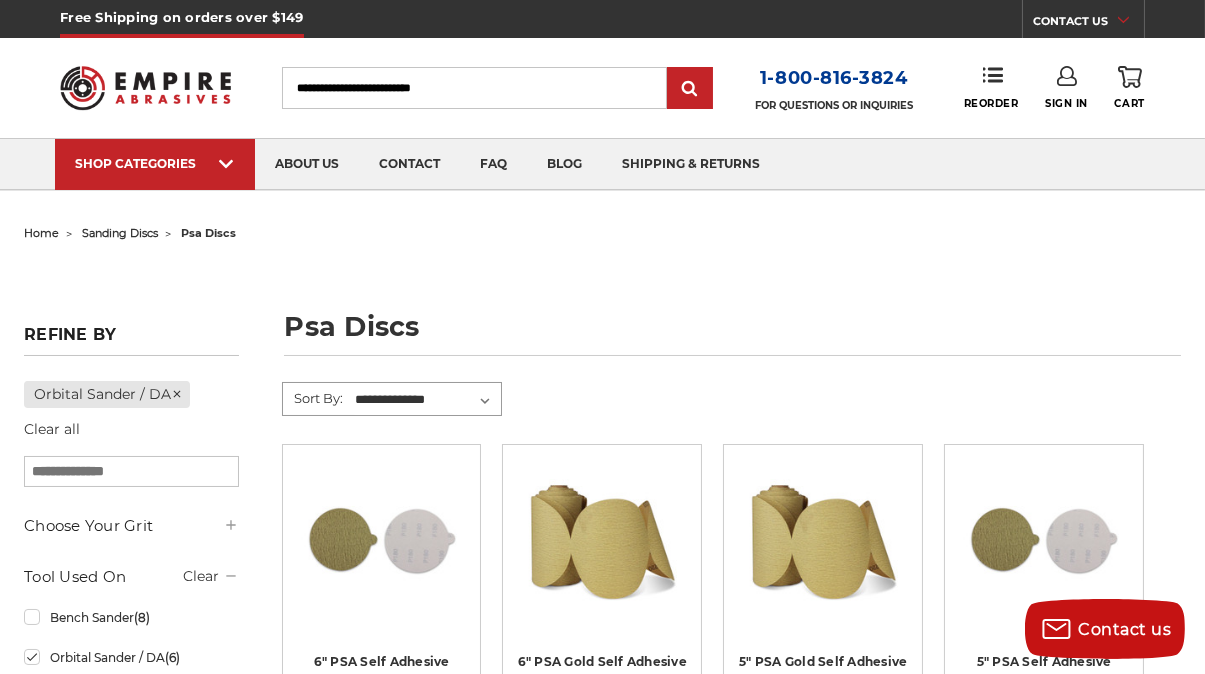 click on "**********" at bounding box center [426, 400] 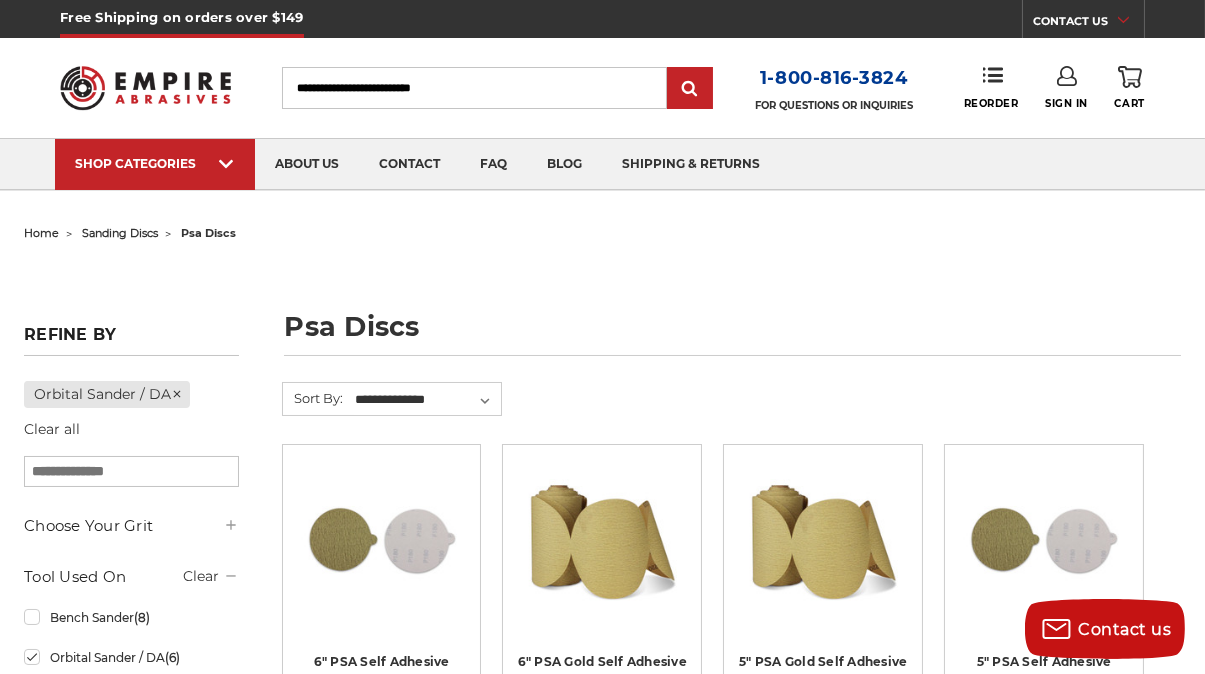 click on "home
sanding discs
psa discs
psa discs
Refine by
Orbital Sander / DA
Clear all
×
Browse by Choose Your Grit, Grit & more
Hide Filters
Show Filters" at bounding box center [602, 774] 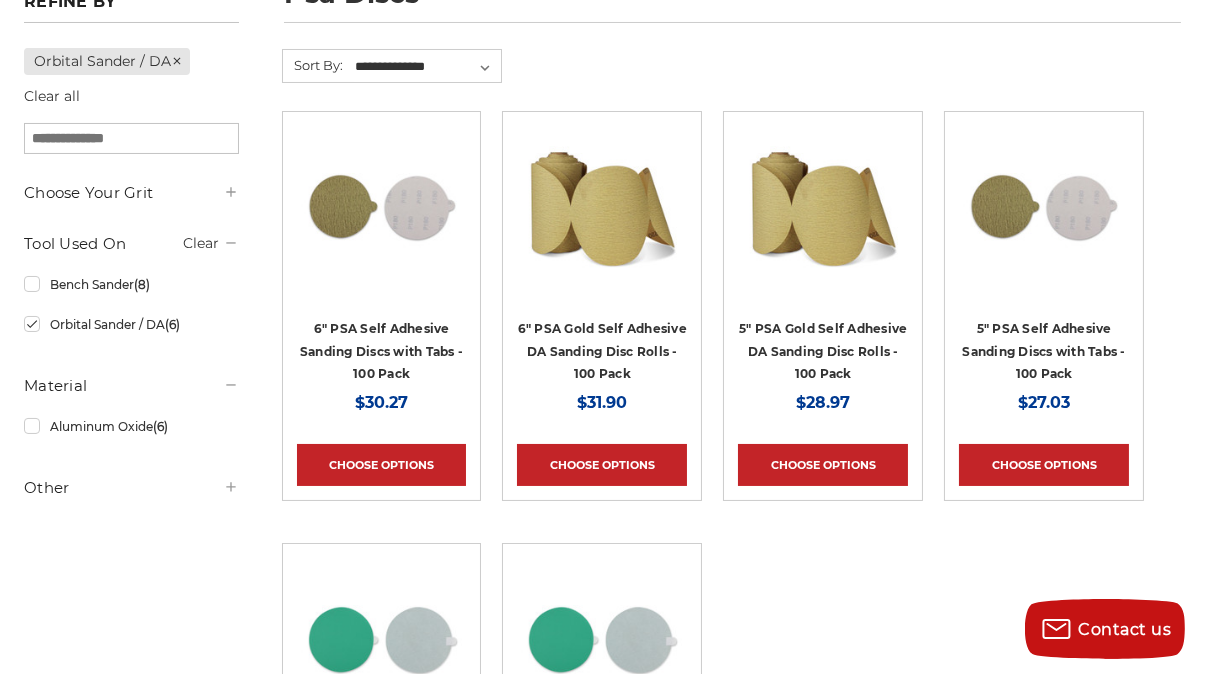 scroll, scrollTop: 0, scrollLeft: 0, axis: both 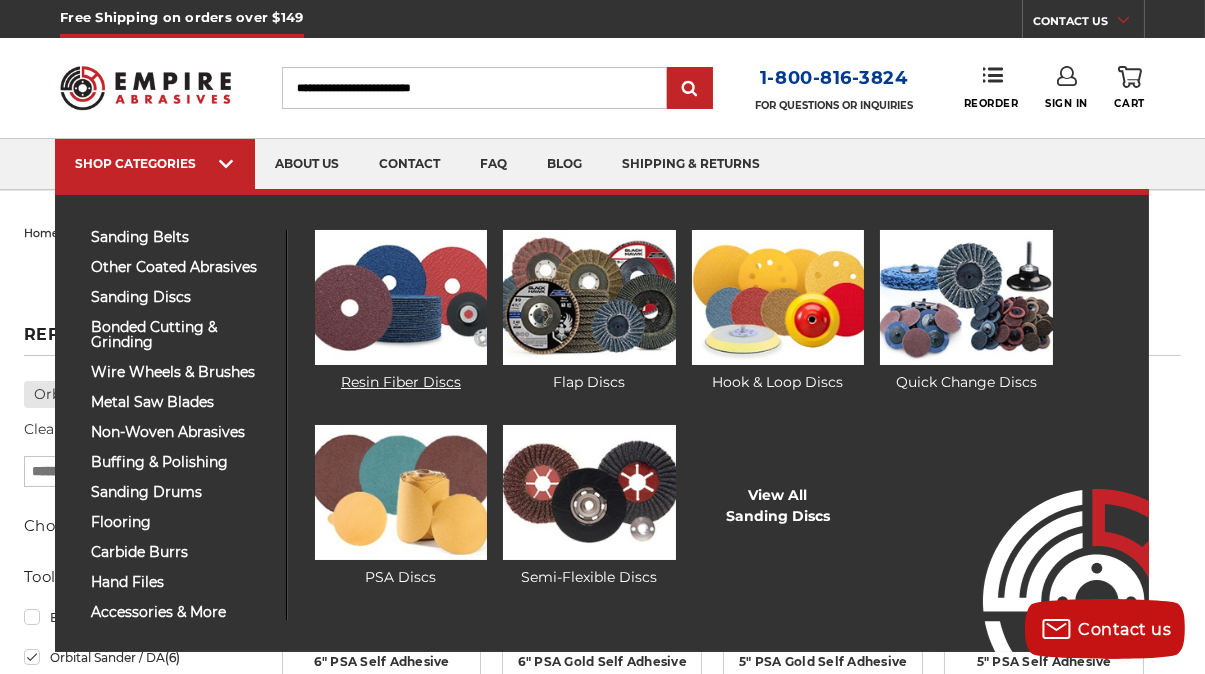click at bounding box center (401, 297) 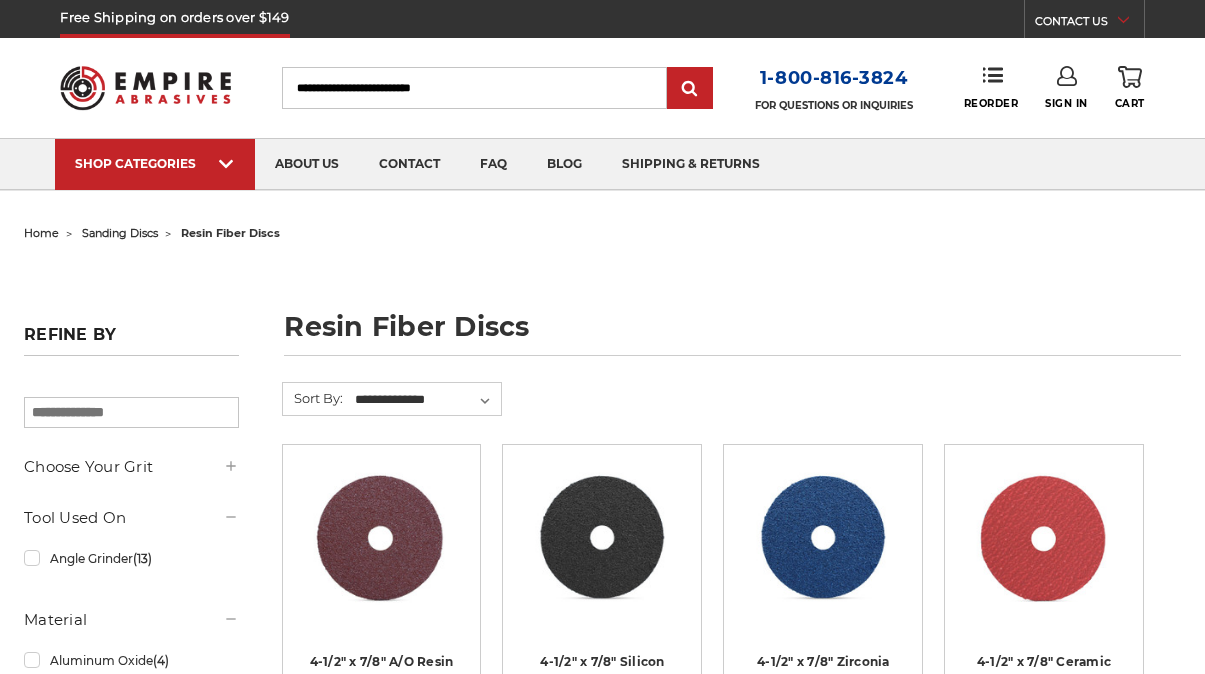 scroll, scrollTop: 0, scrollLeft: 0, axis: both 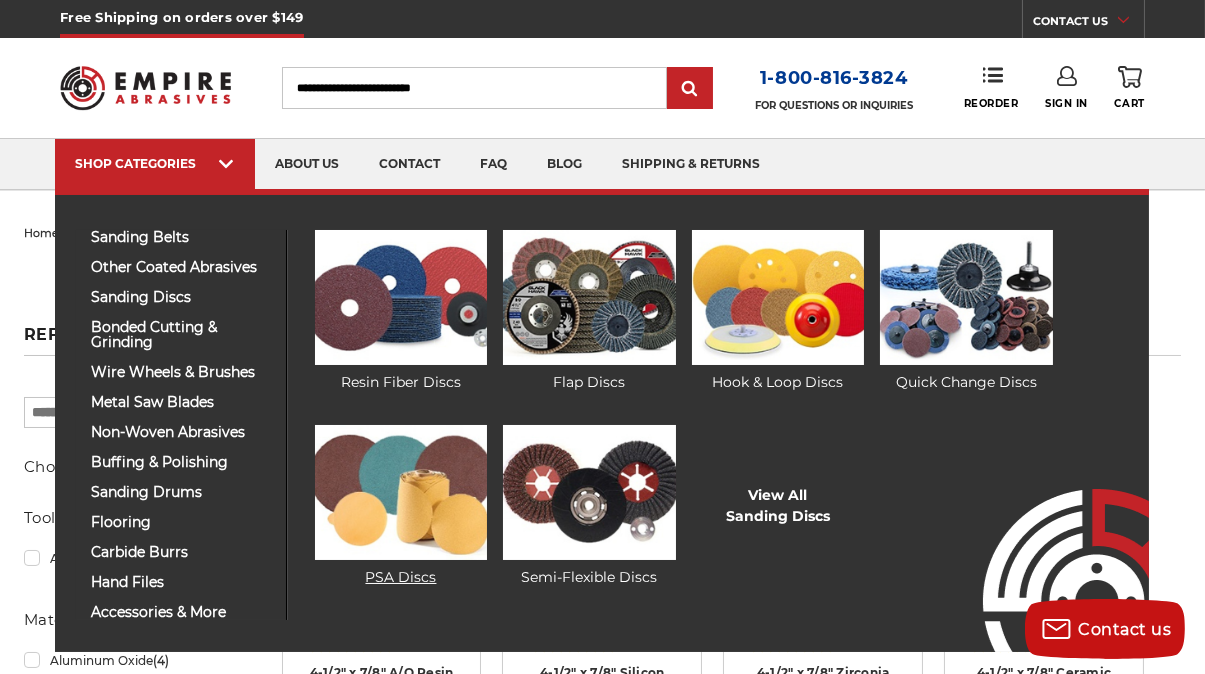 click at bounding box center (401, 492) 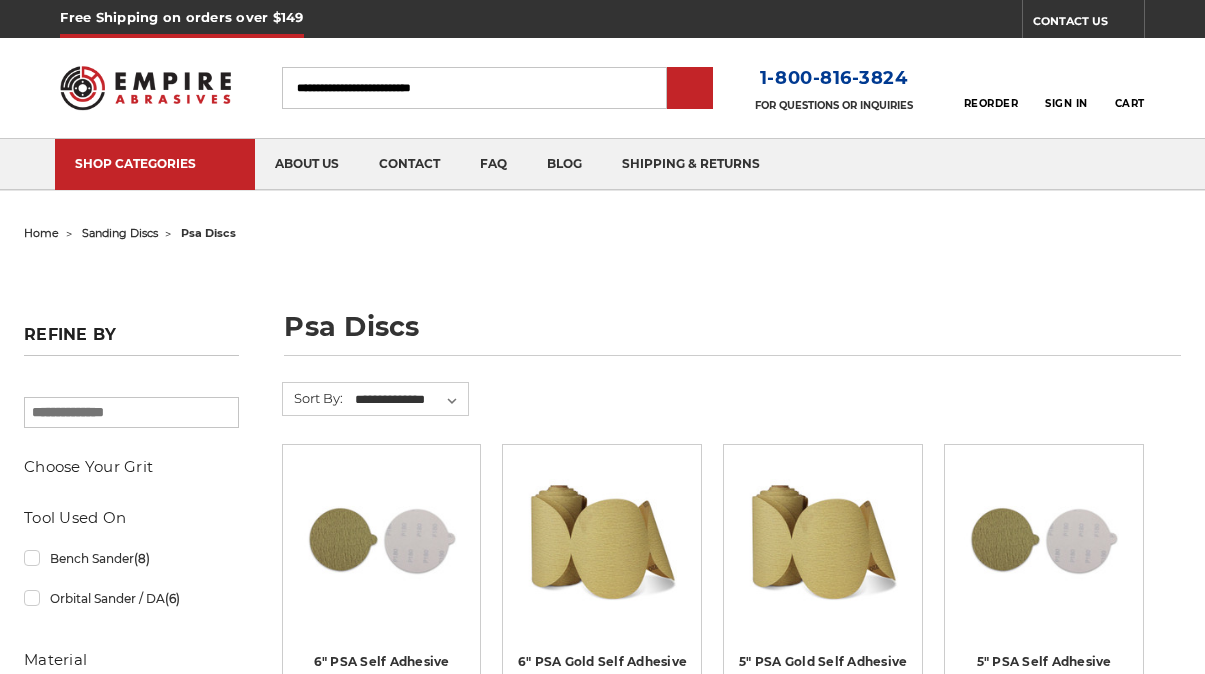 scroll, scrollTop: 0, scrollLeft: 0, axis: both 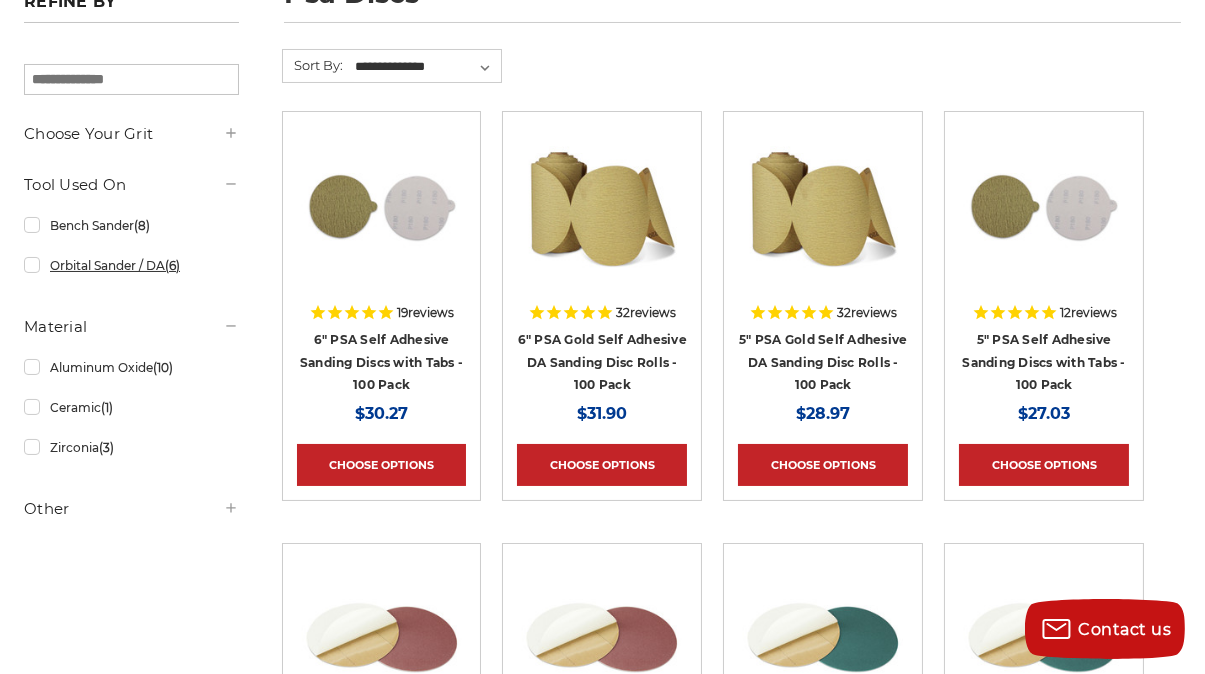 click on "Orbital Sander / DA
(6)" at bounding box center [131, 265] 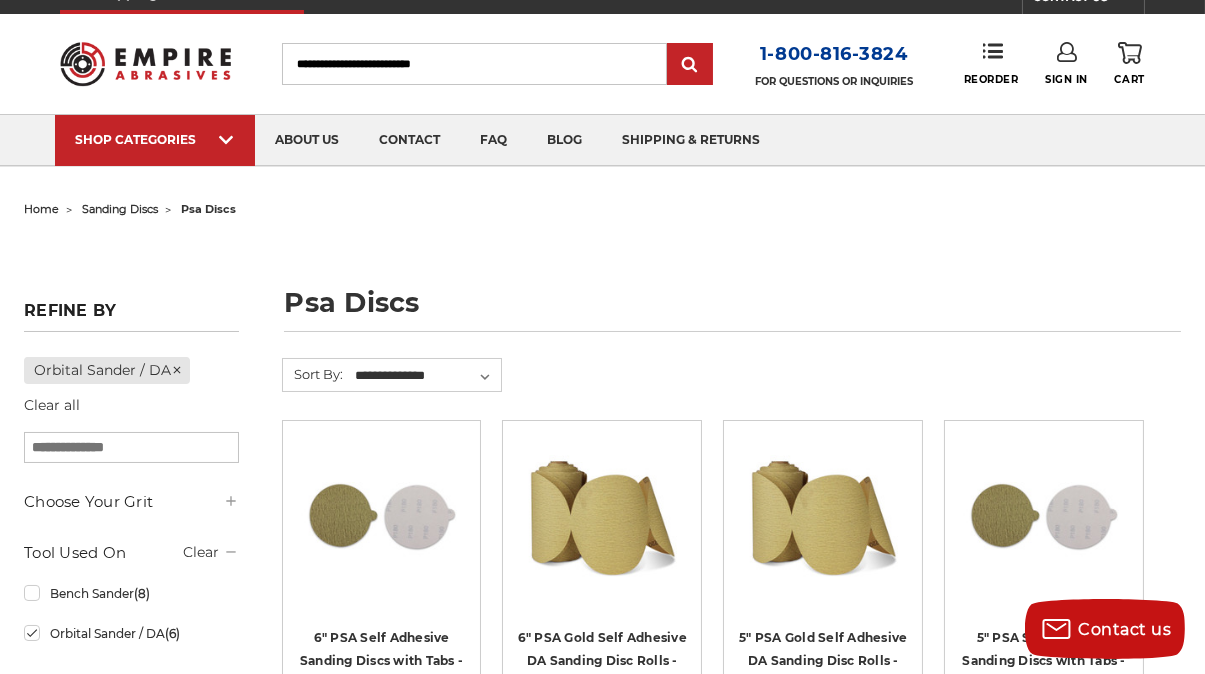 scroll, scrollTop: 0, scrollLeft: 0, axis: both 